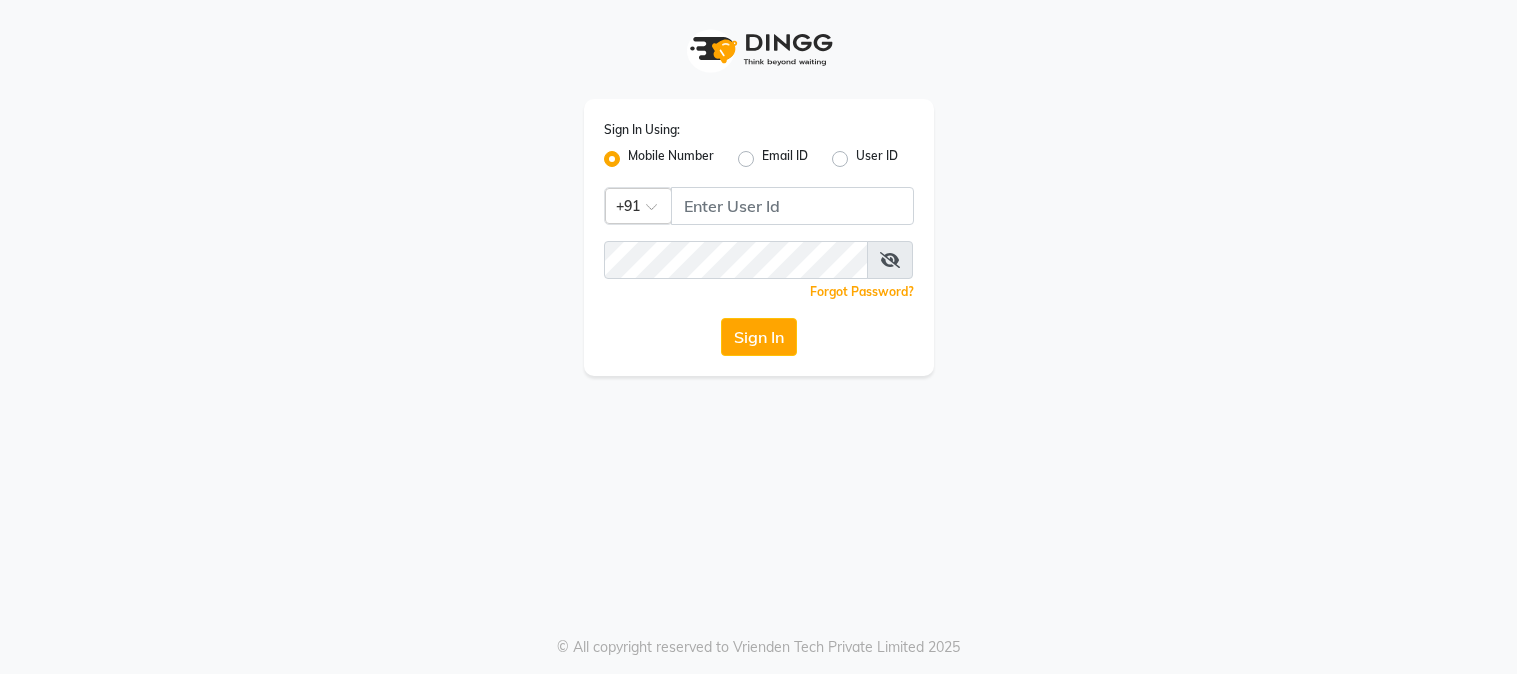 scroll, scrollTop: 0, scrollLeft: 0, axis: both 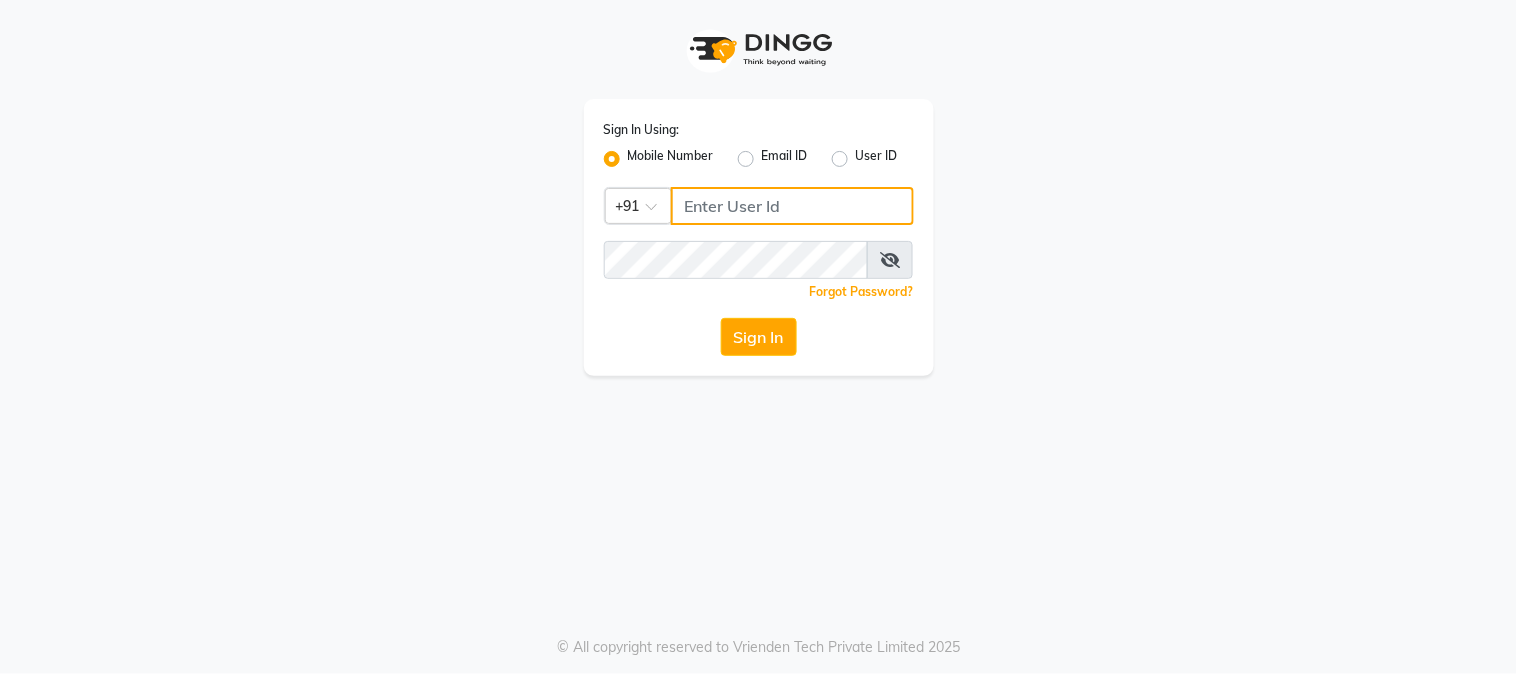 click 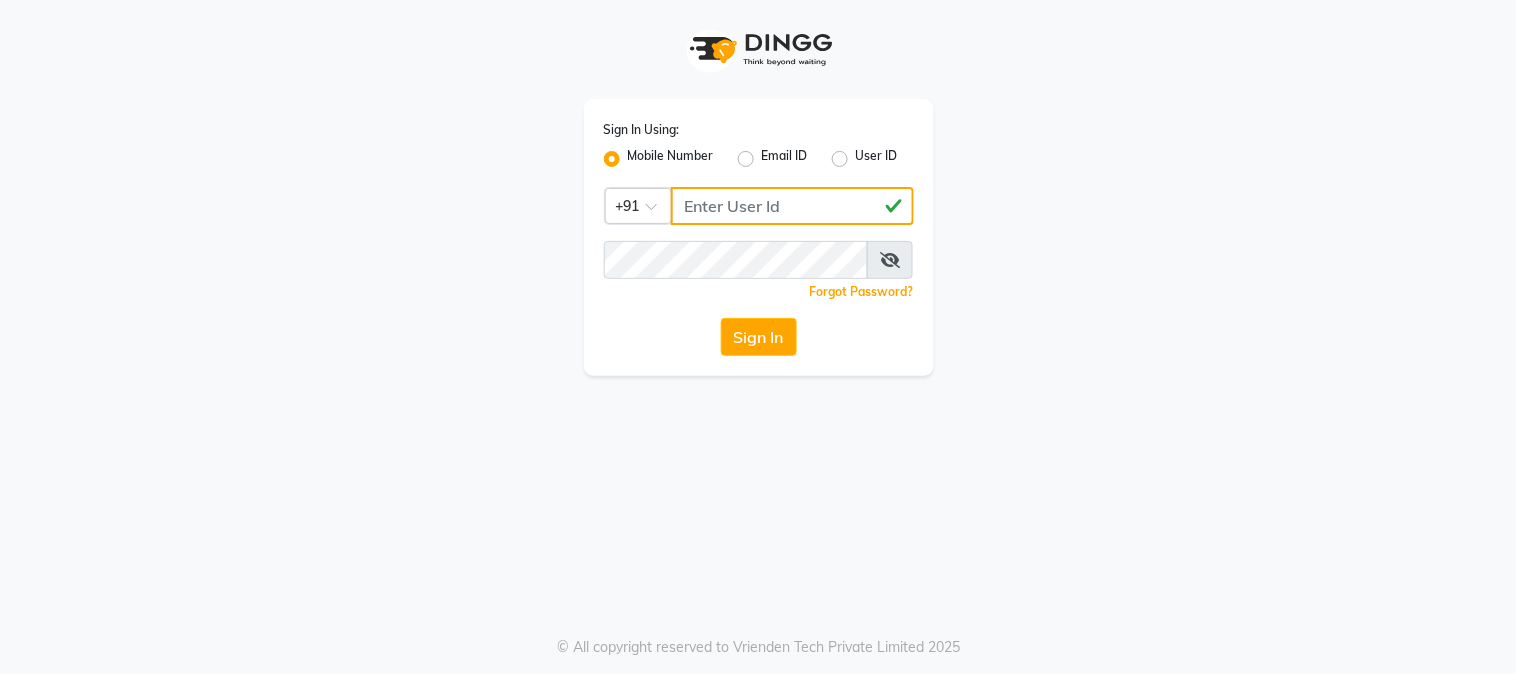 type on "[PHONE]" 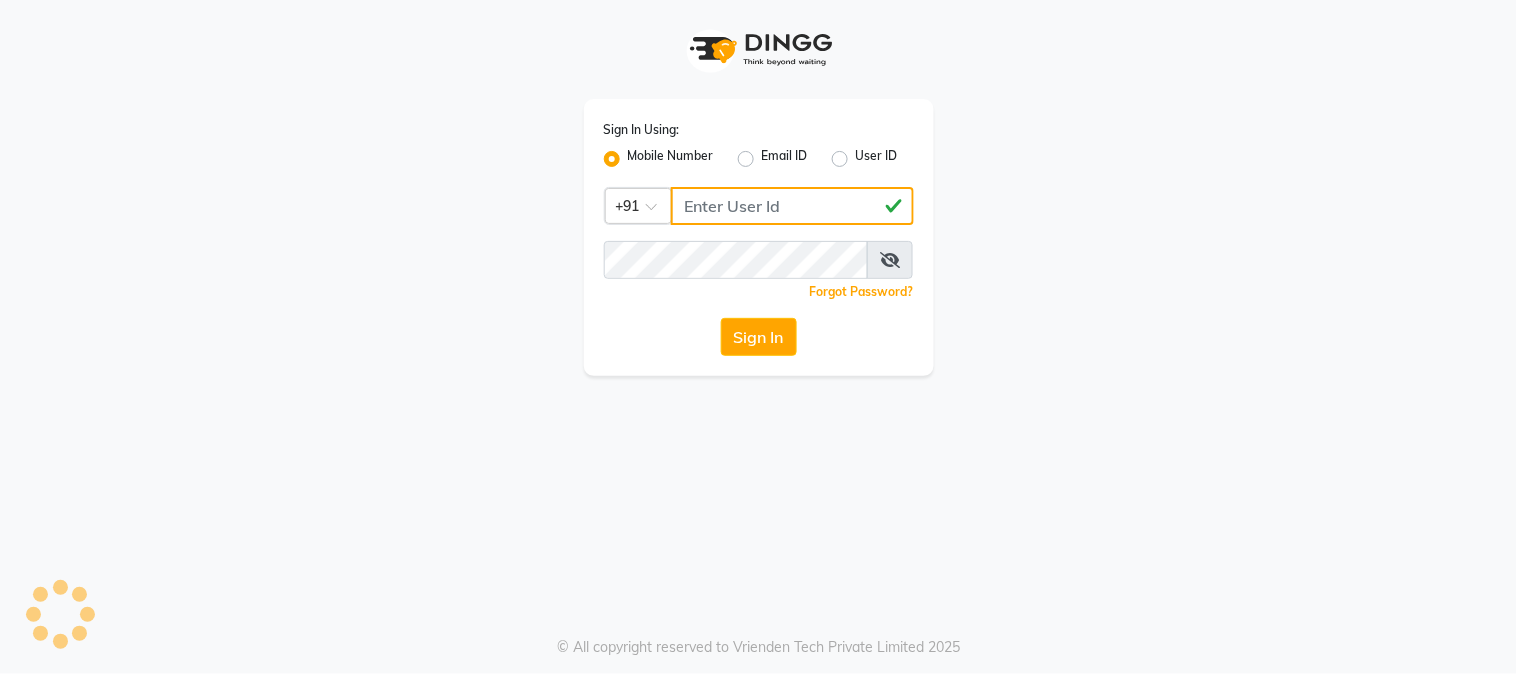 click on "[PHONE]" 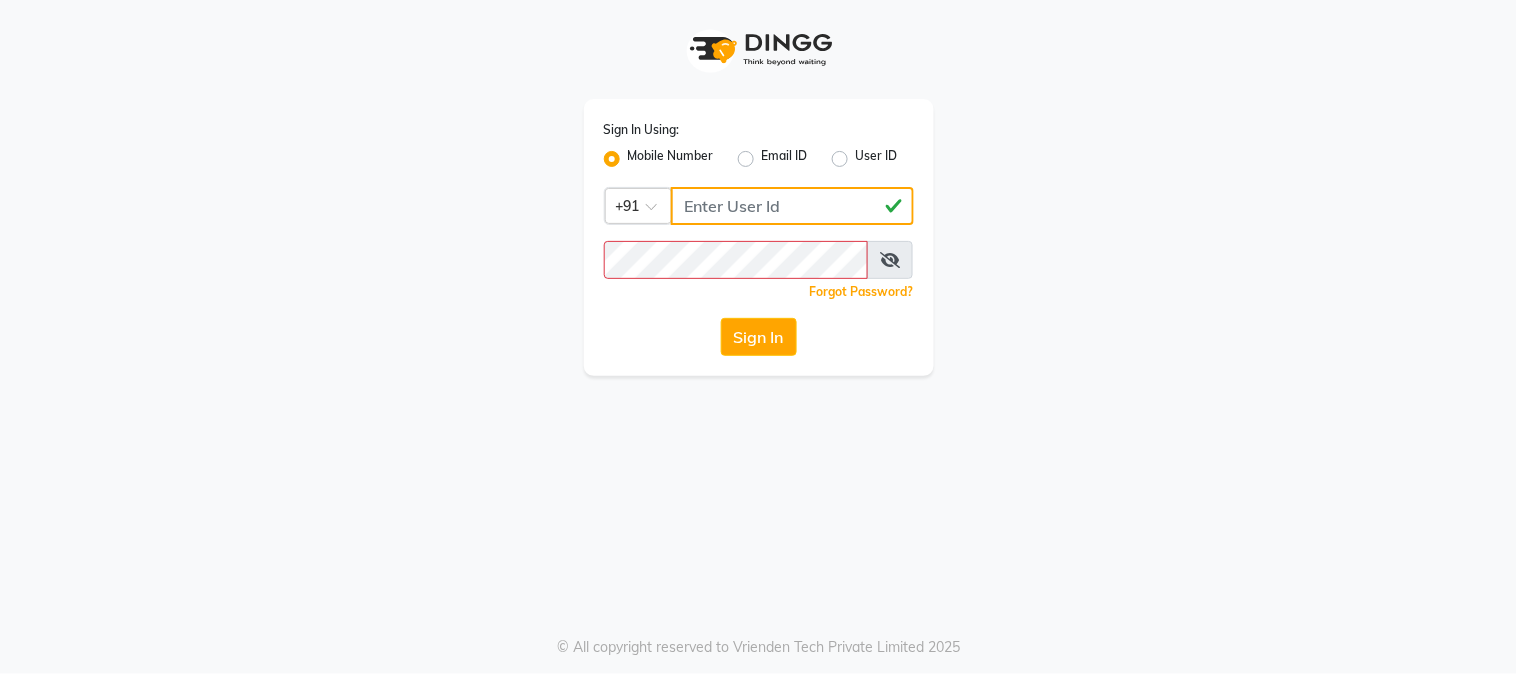 click on "[PHONE]" 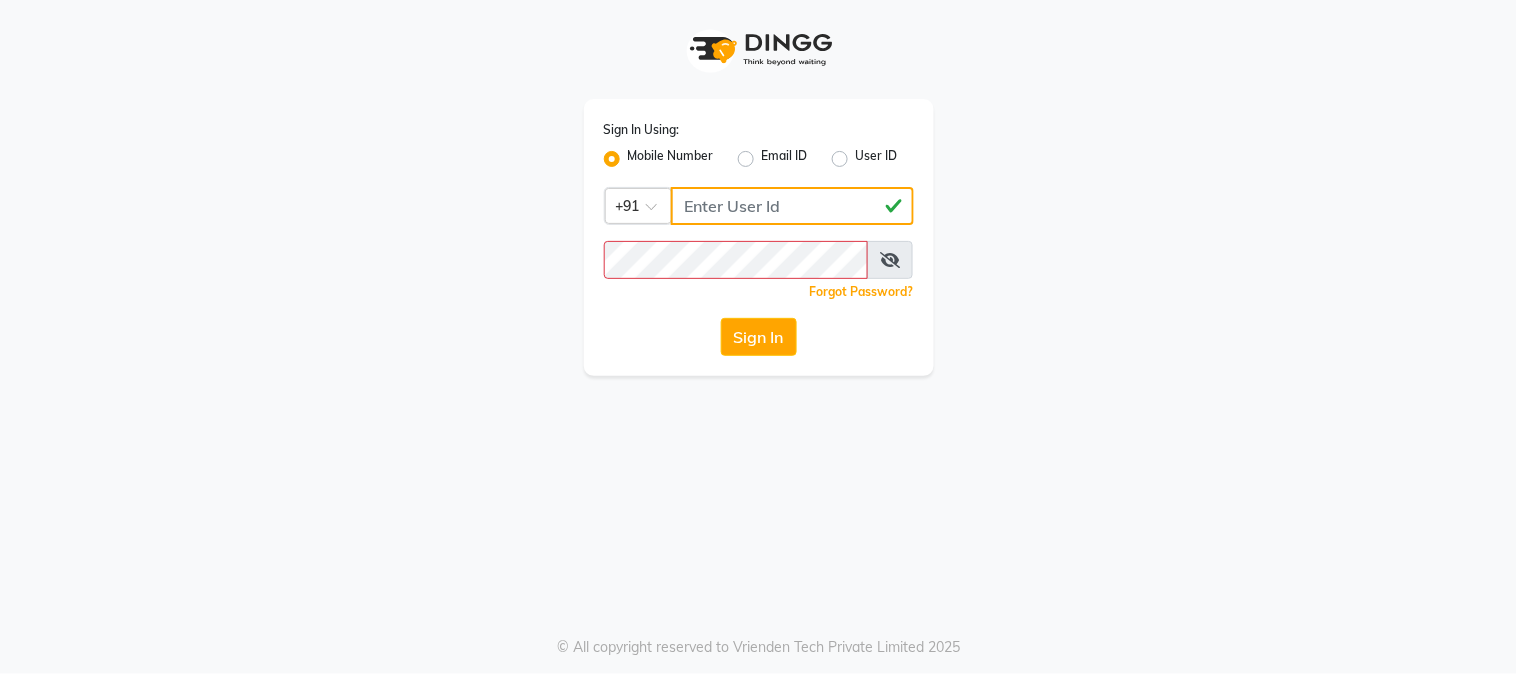 drag, startPoint x: 790, startPoint y: 207, endPoint x: 680, endPoint y: 218, distance: 110.54863 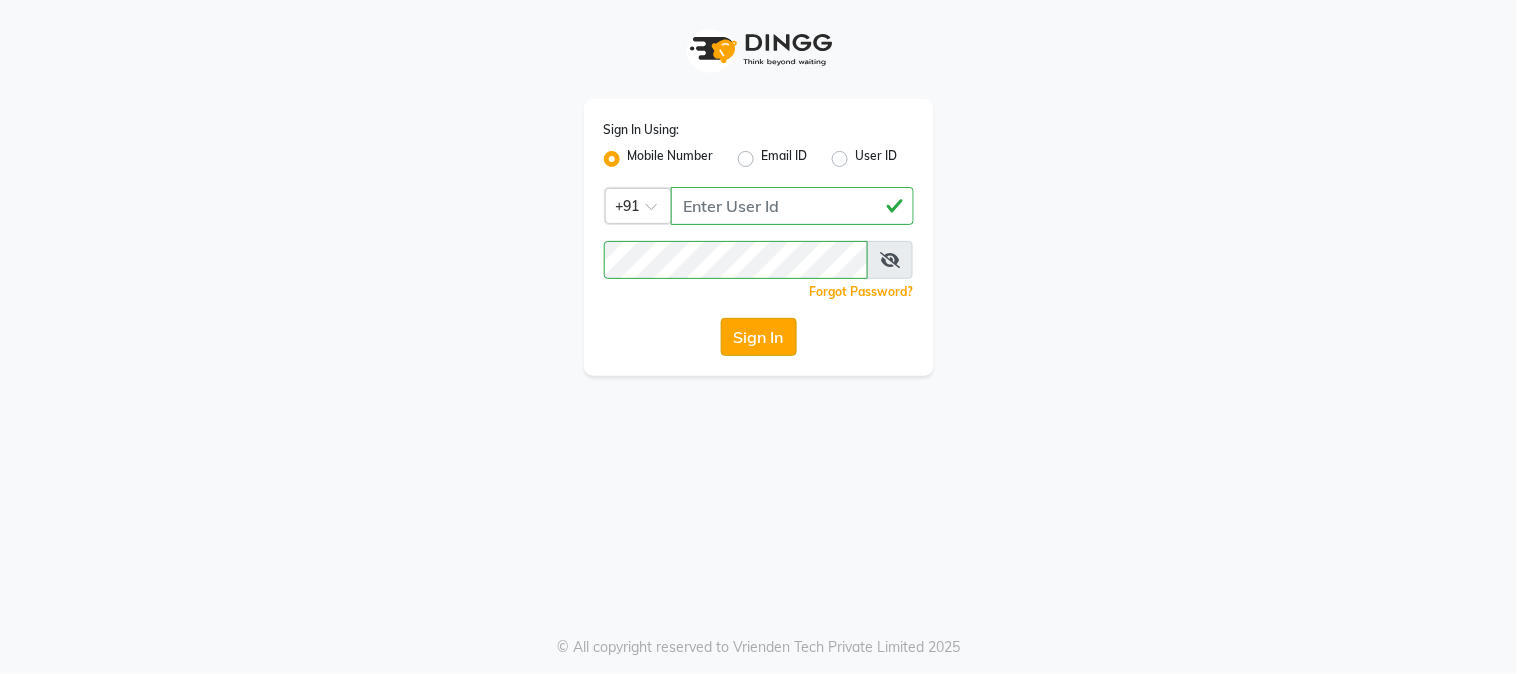 click on "Sign In" 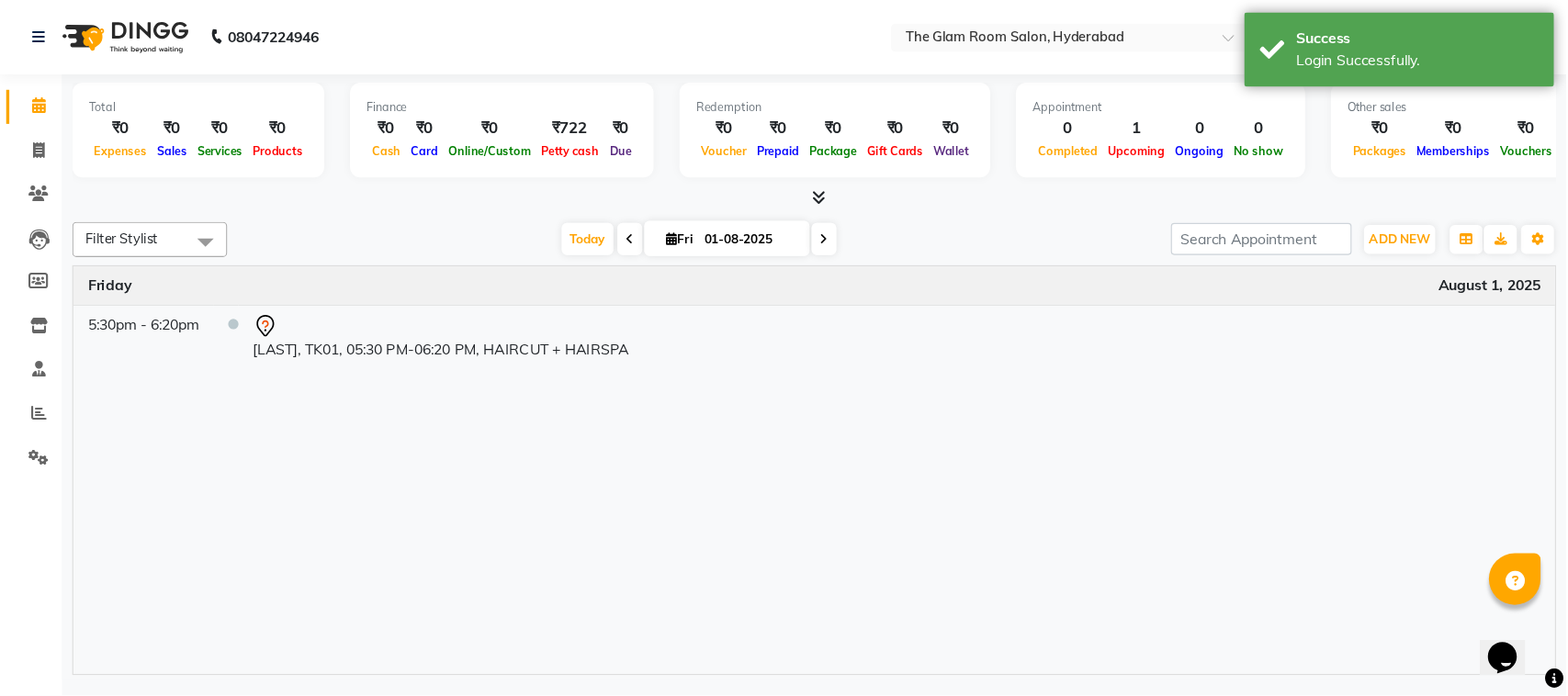 scroll, scrollTop: 0, scrollLeft: 0, axis: both 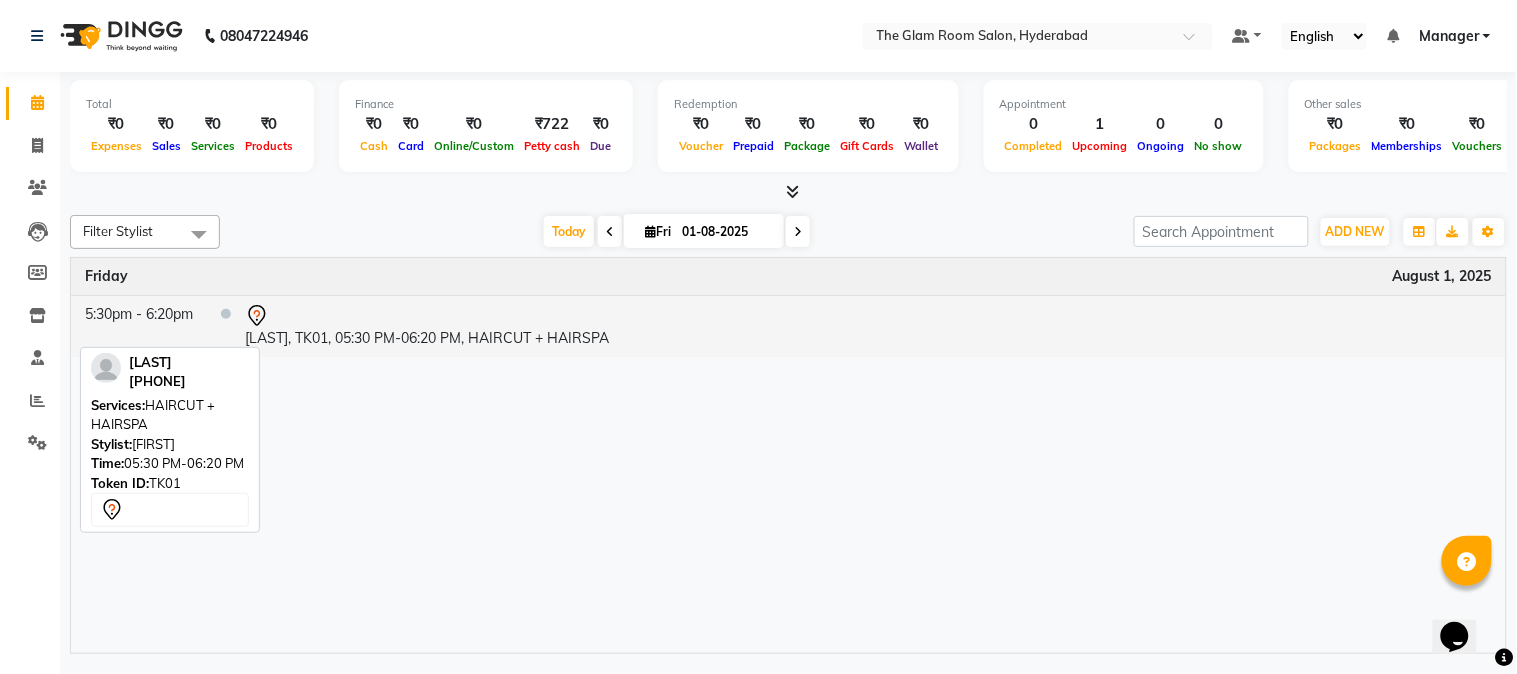 click at bounding box center (868, 316) 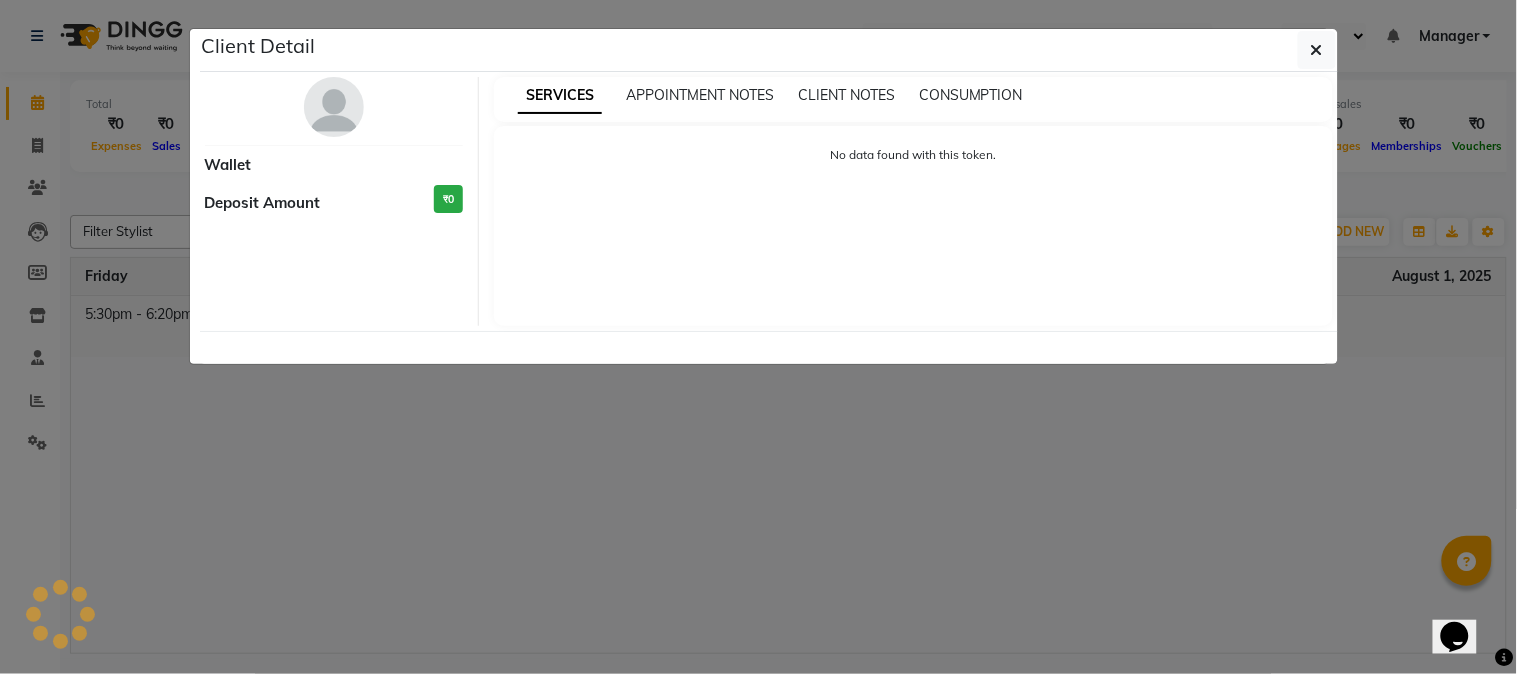 select on "7" 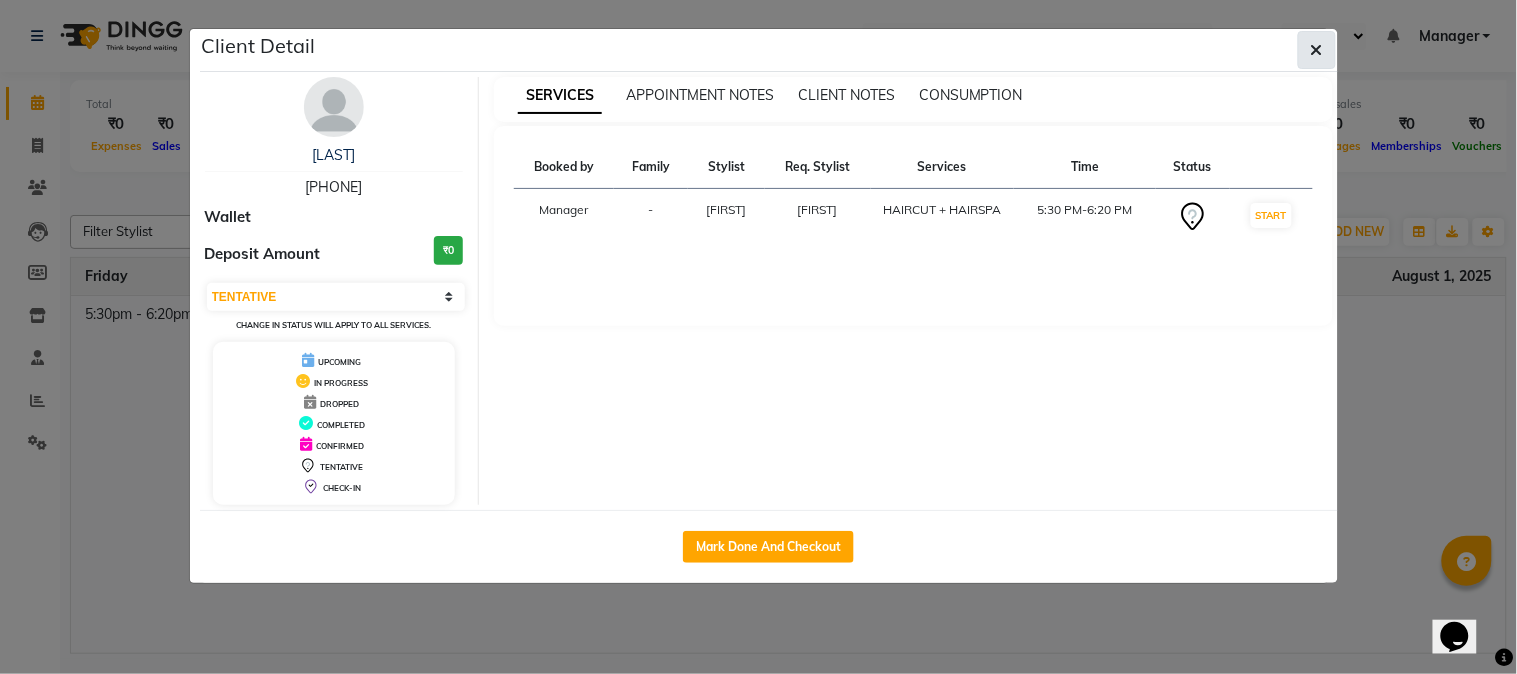 click 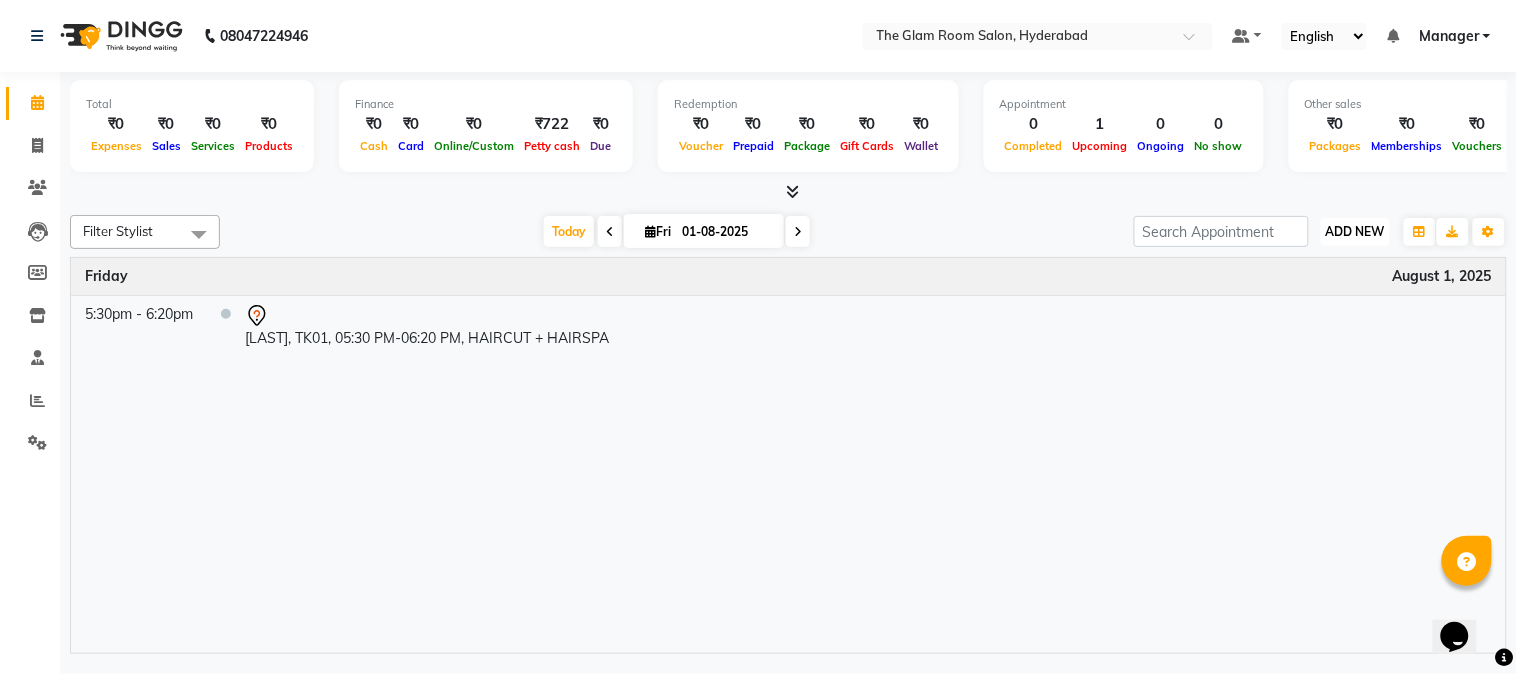 click on "ADD NEW" at bounding box center (1355, 231) 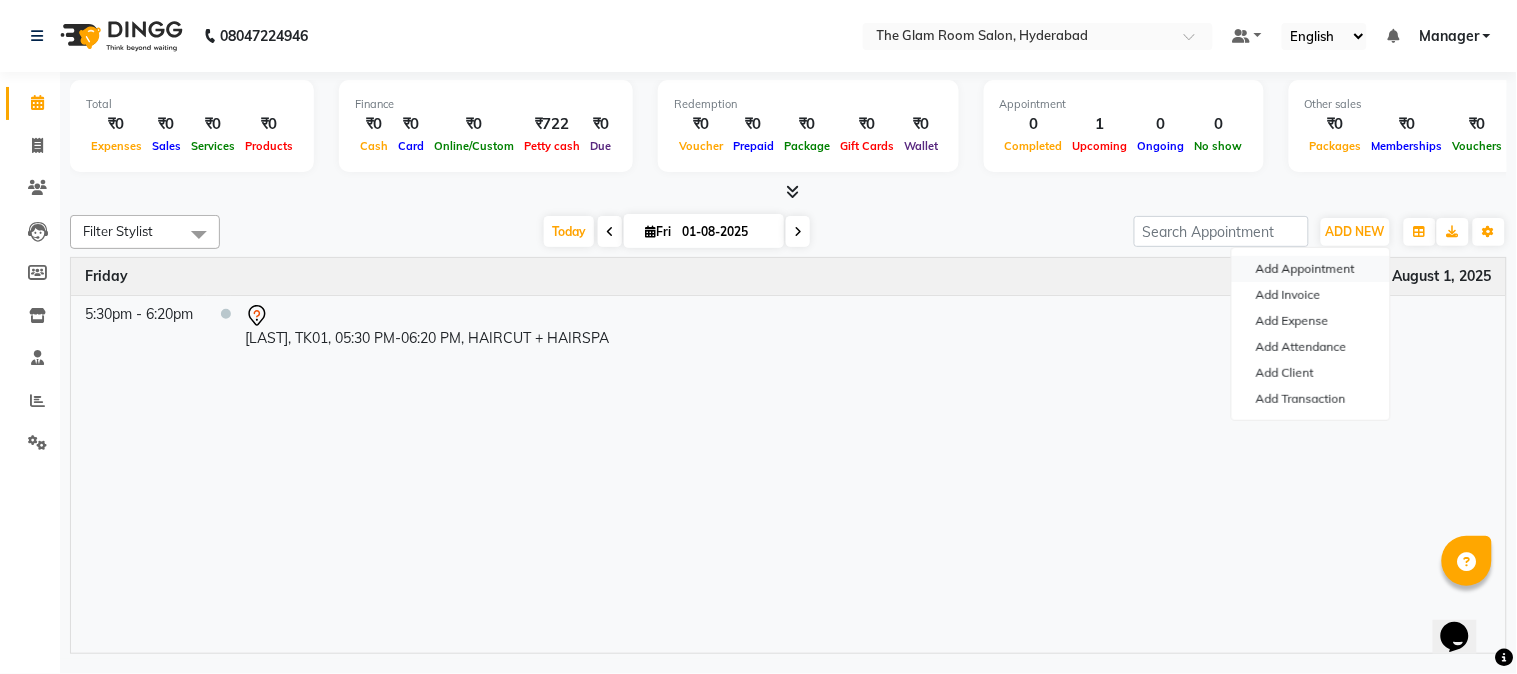 click on "Add Appointment" at bounding box center (1311, 269) 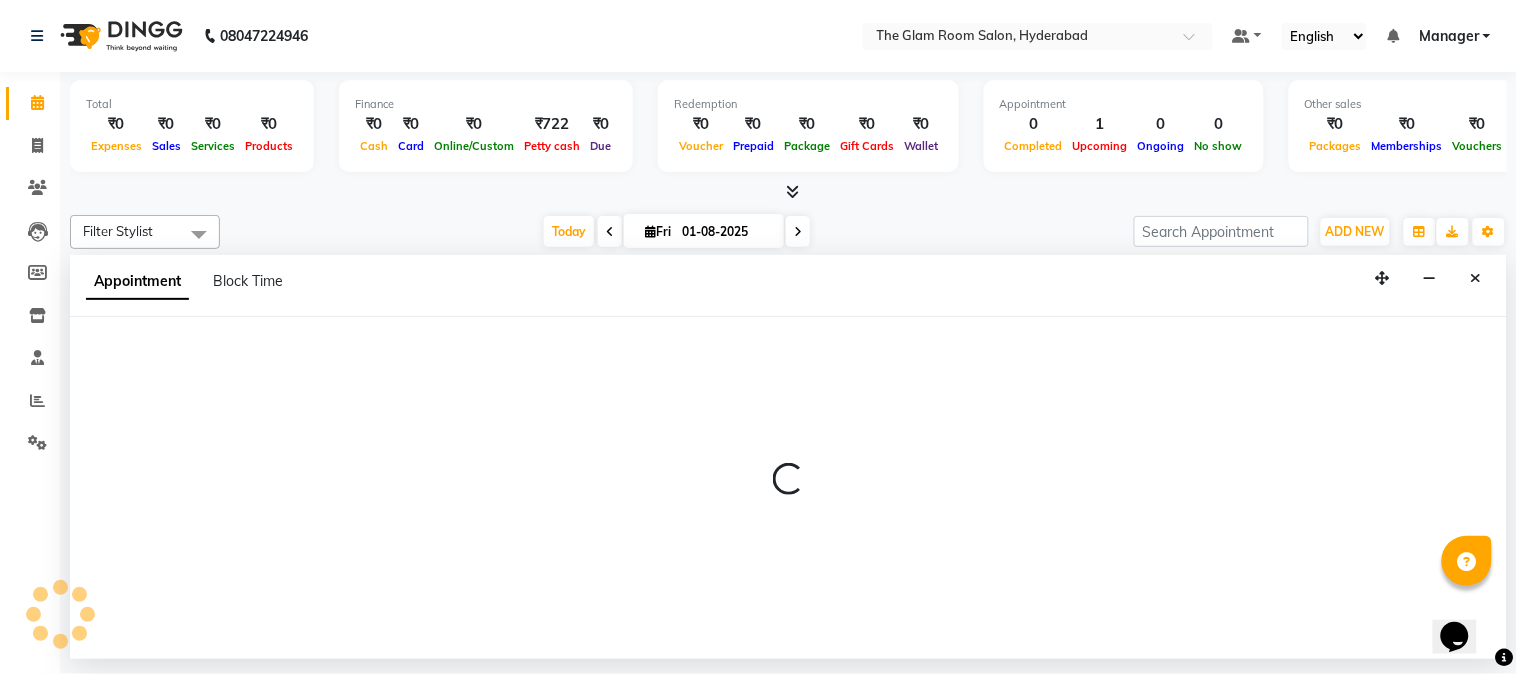 select on "540" 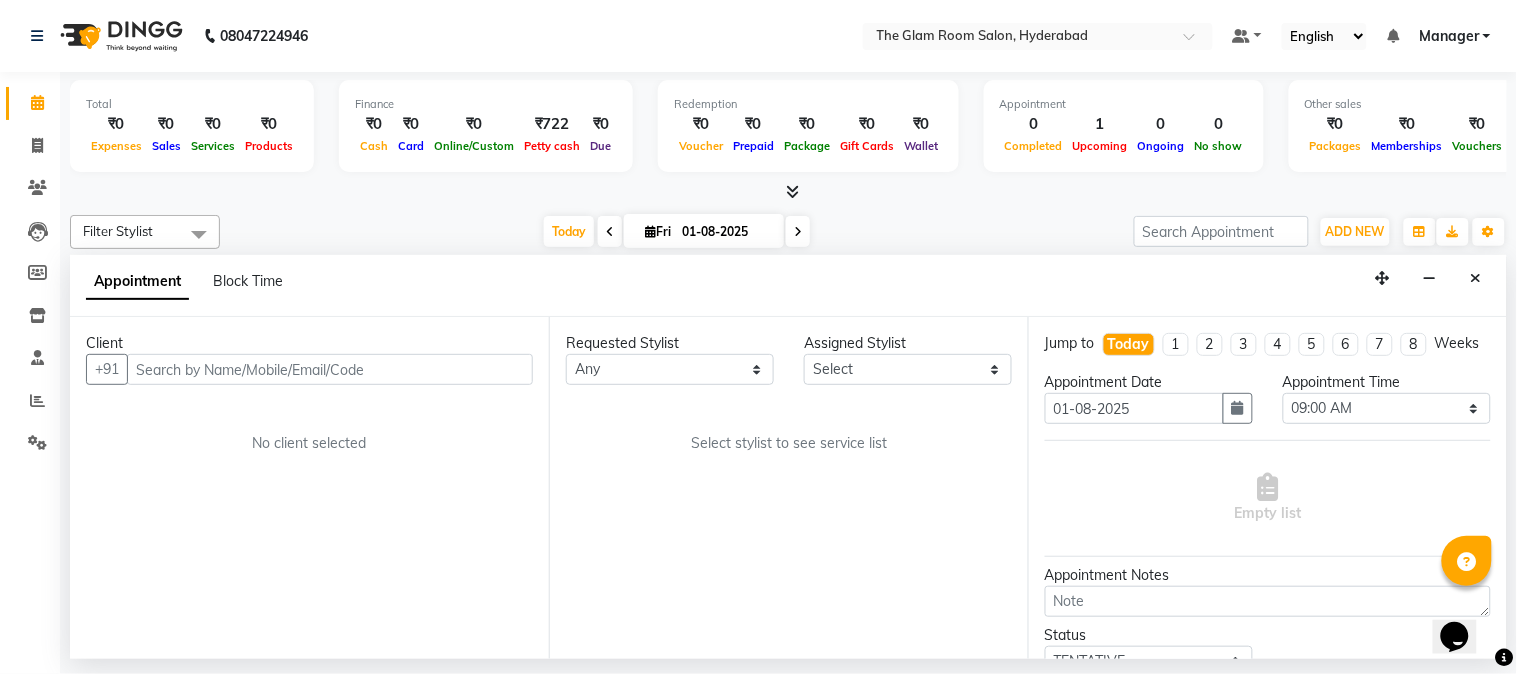 click on "+91" at bounding box center [309, 369] 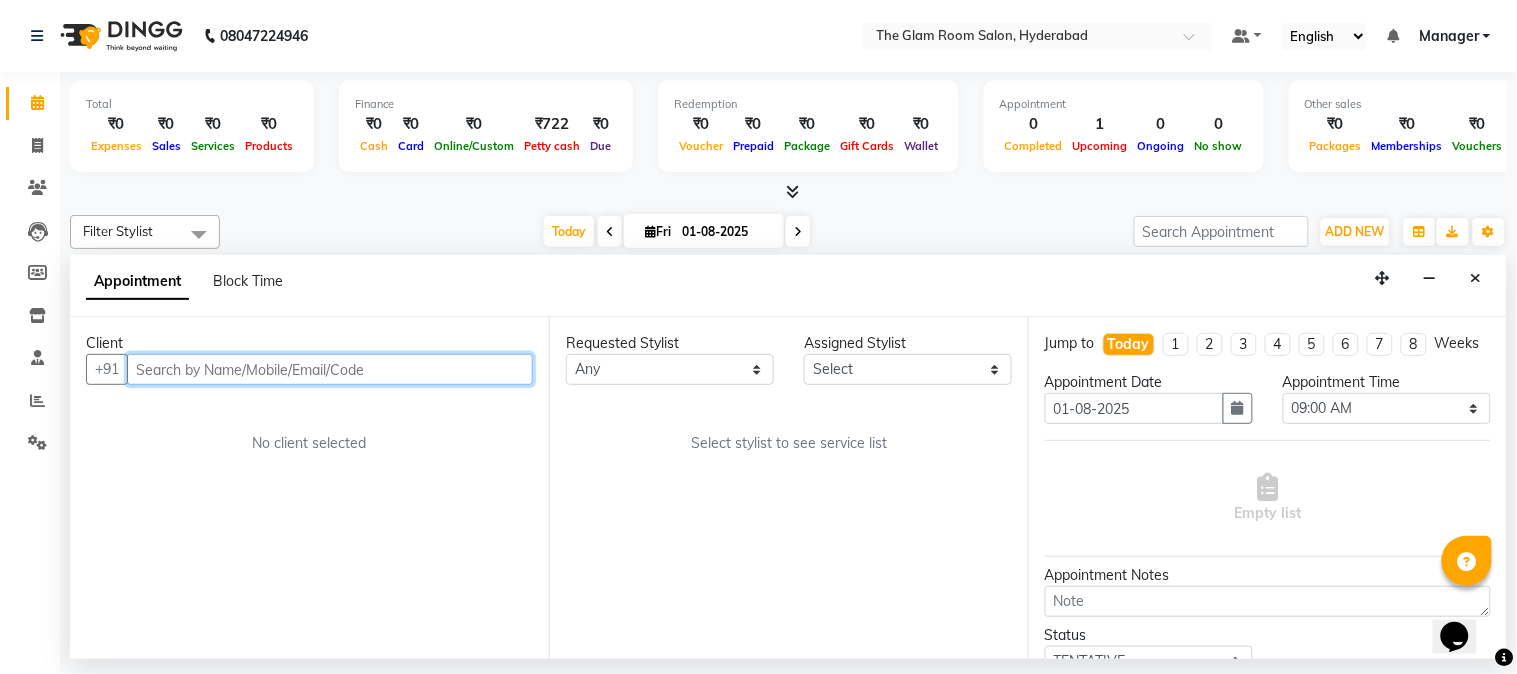 click at bounding box center (330, 369) 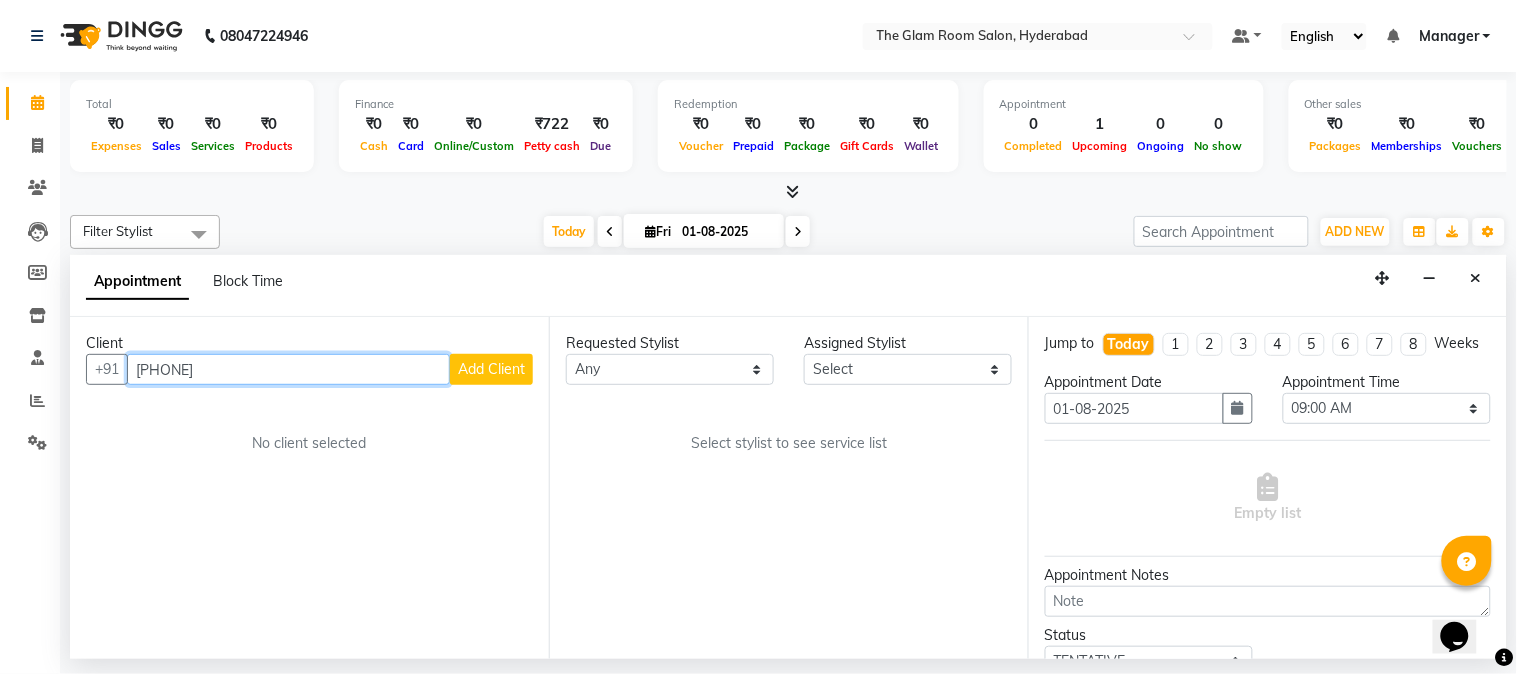 type on "[PHONE]" 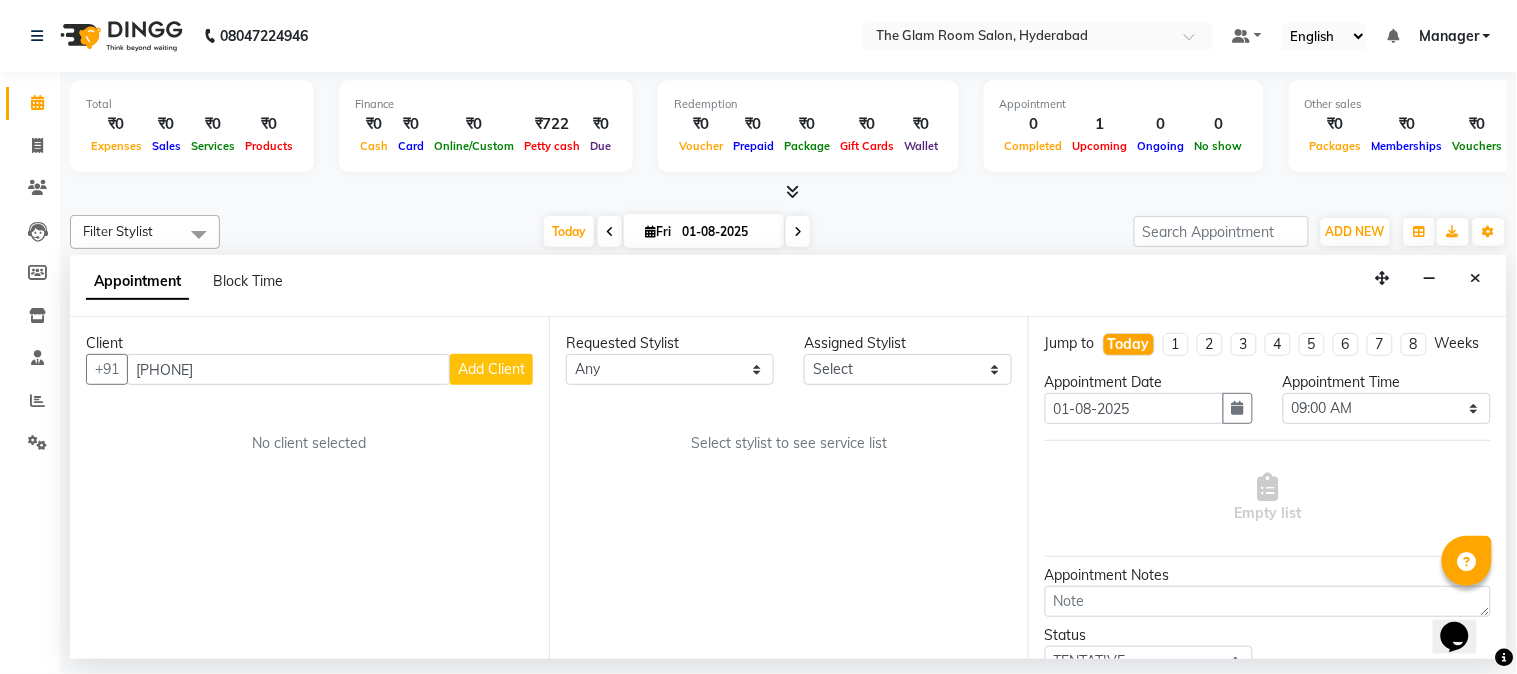click on "Add Client" at bounding box center [491, 369] 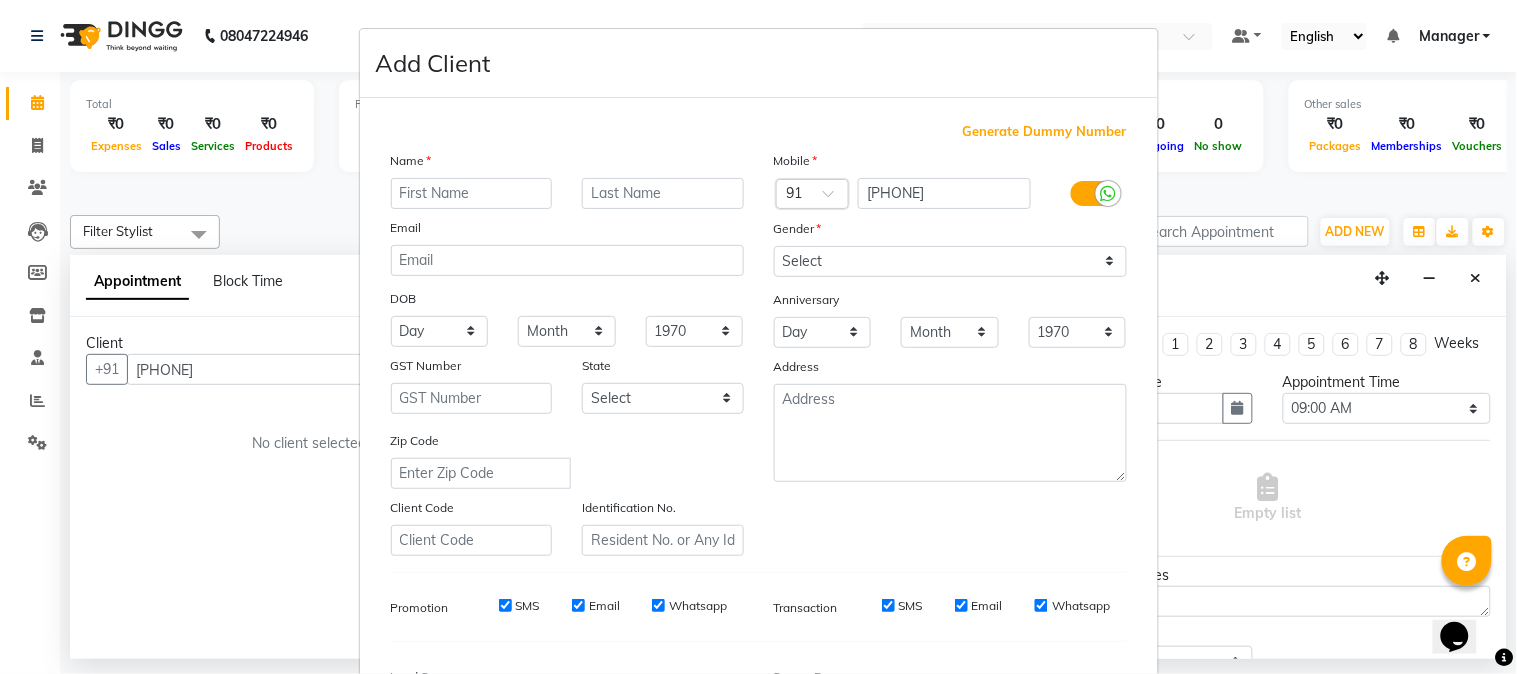 click at bounding box center (472, 193) 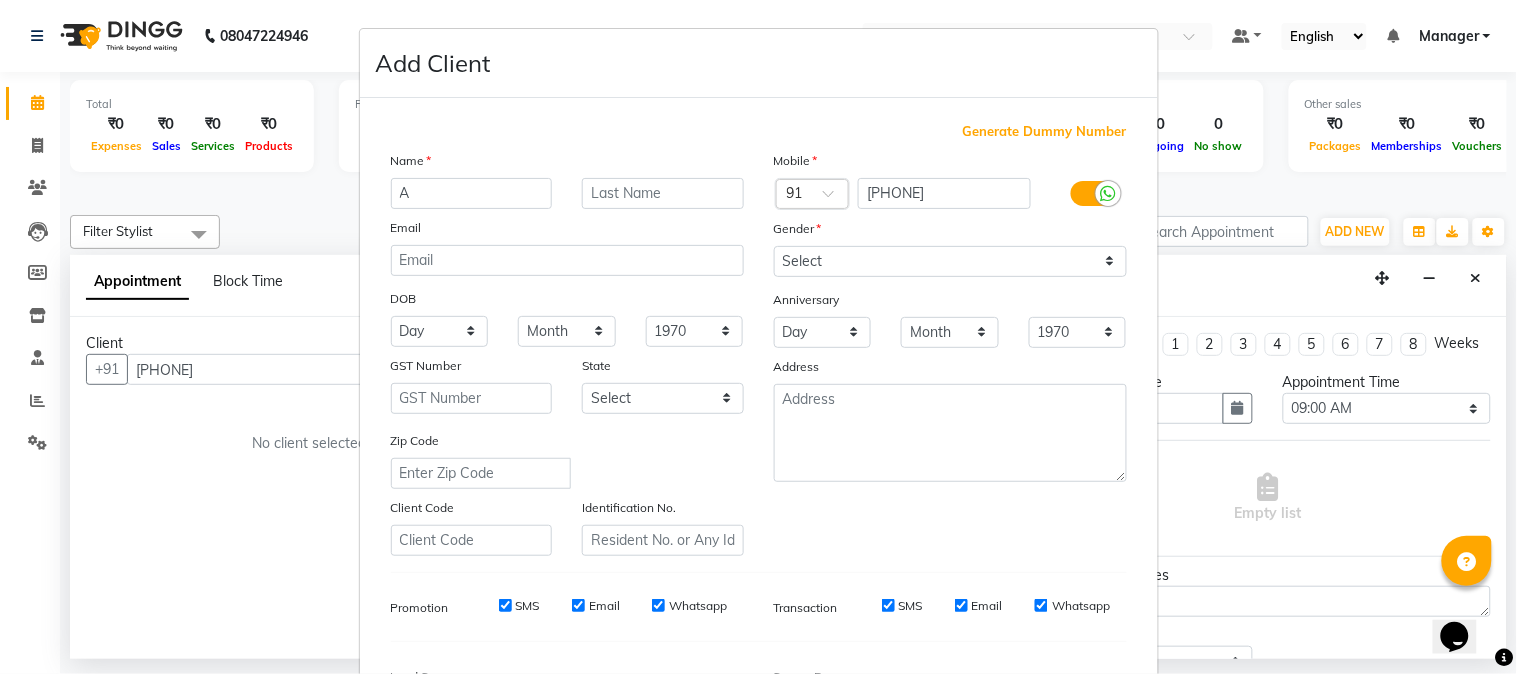 type on "A" 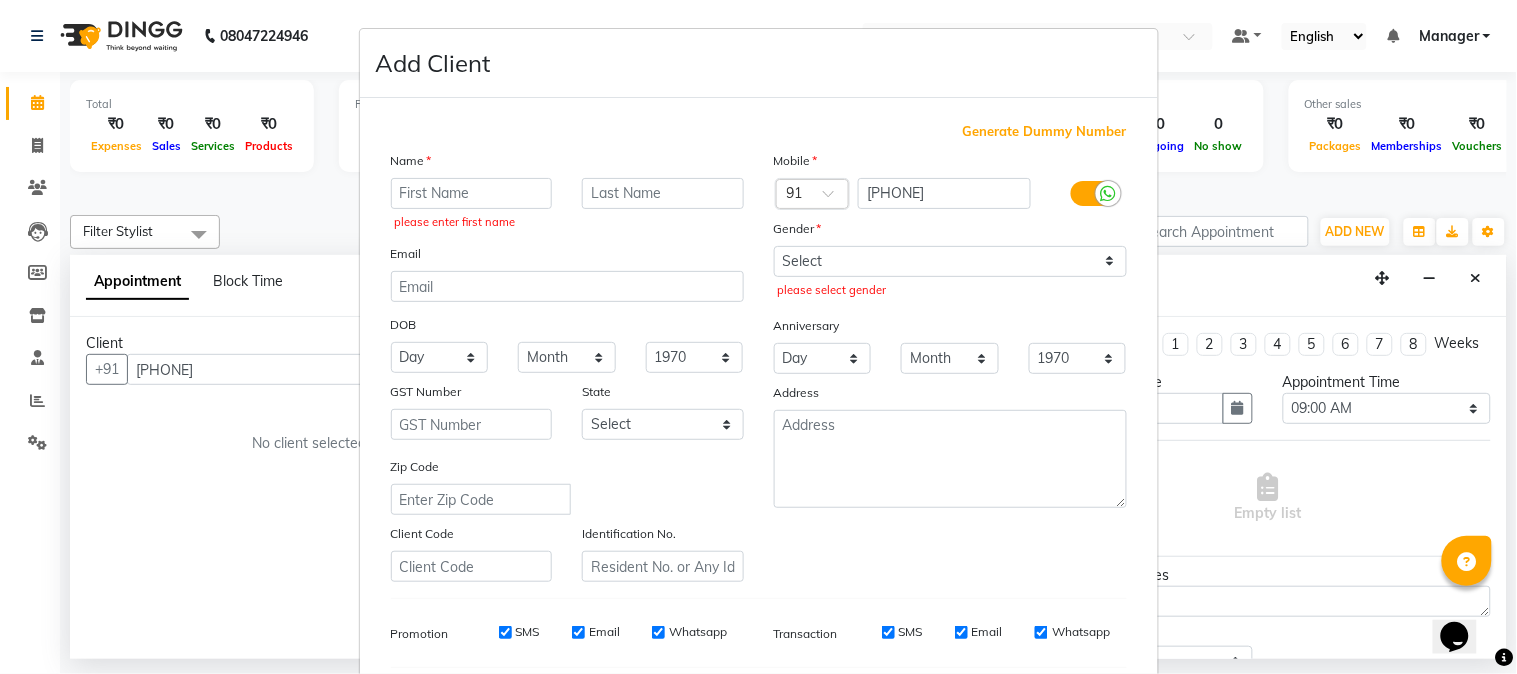 type on "a" 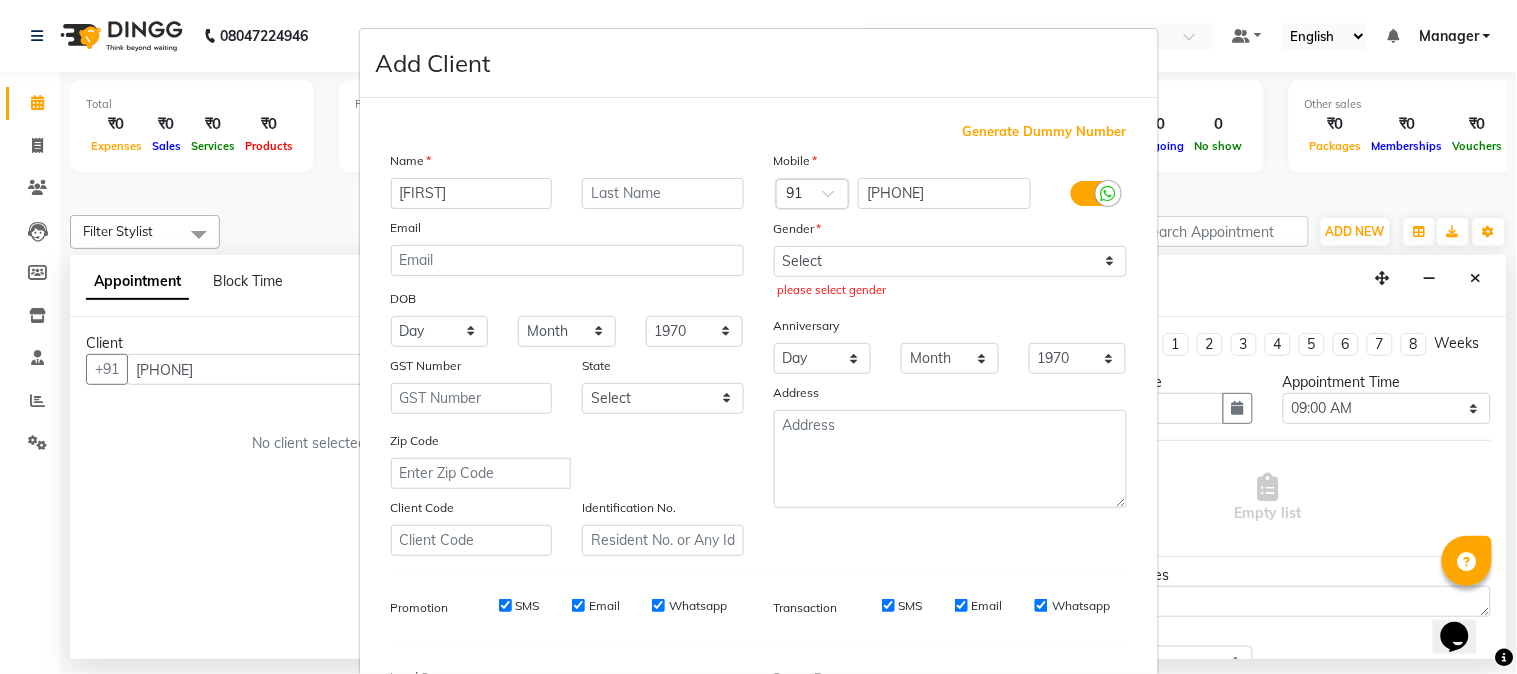 click on "[FIRST]" at bounding box center [472, 193] 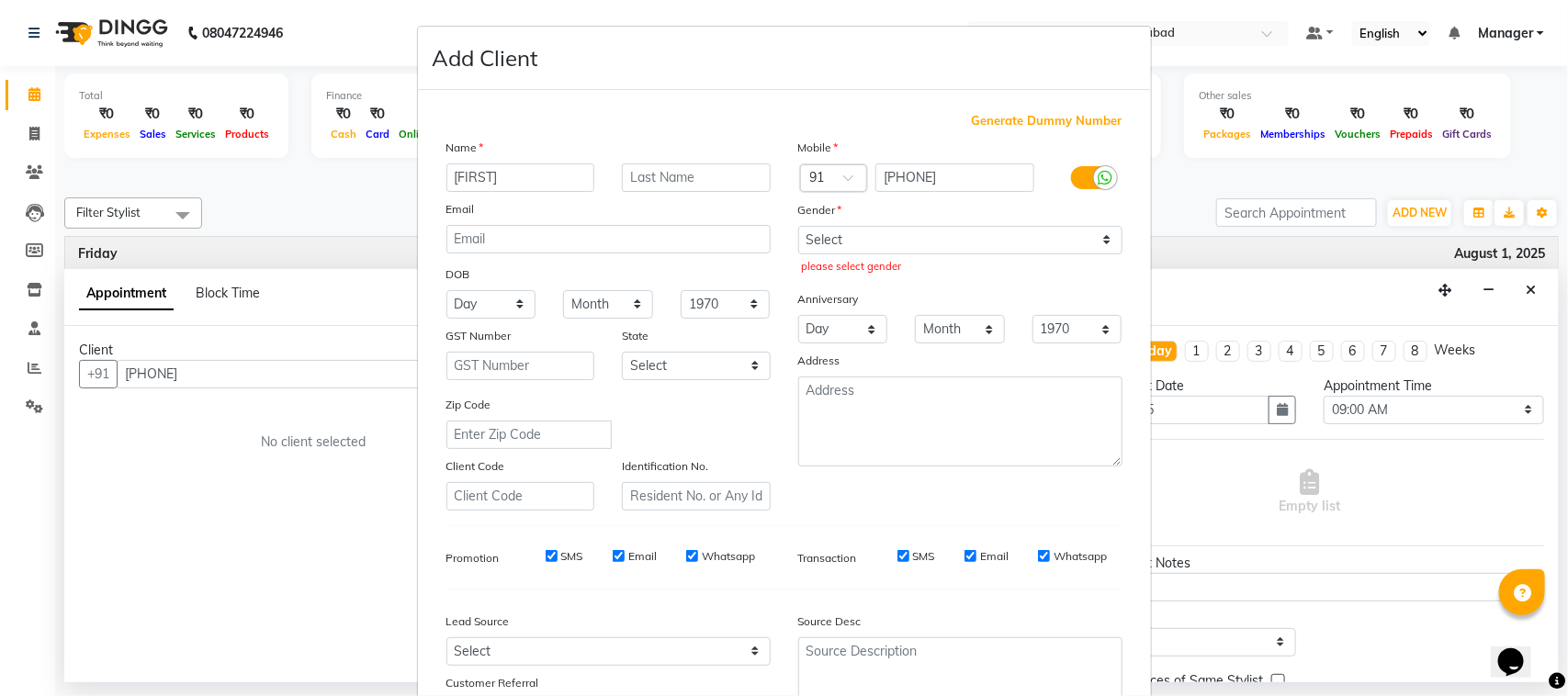 type on "[FIRST]" 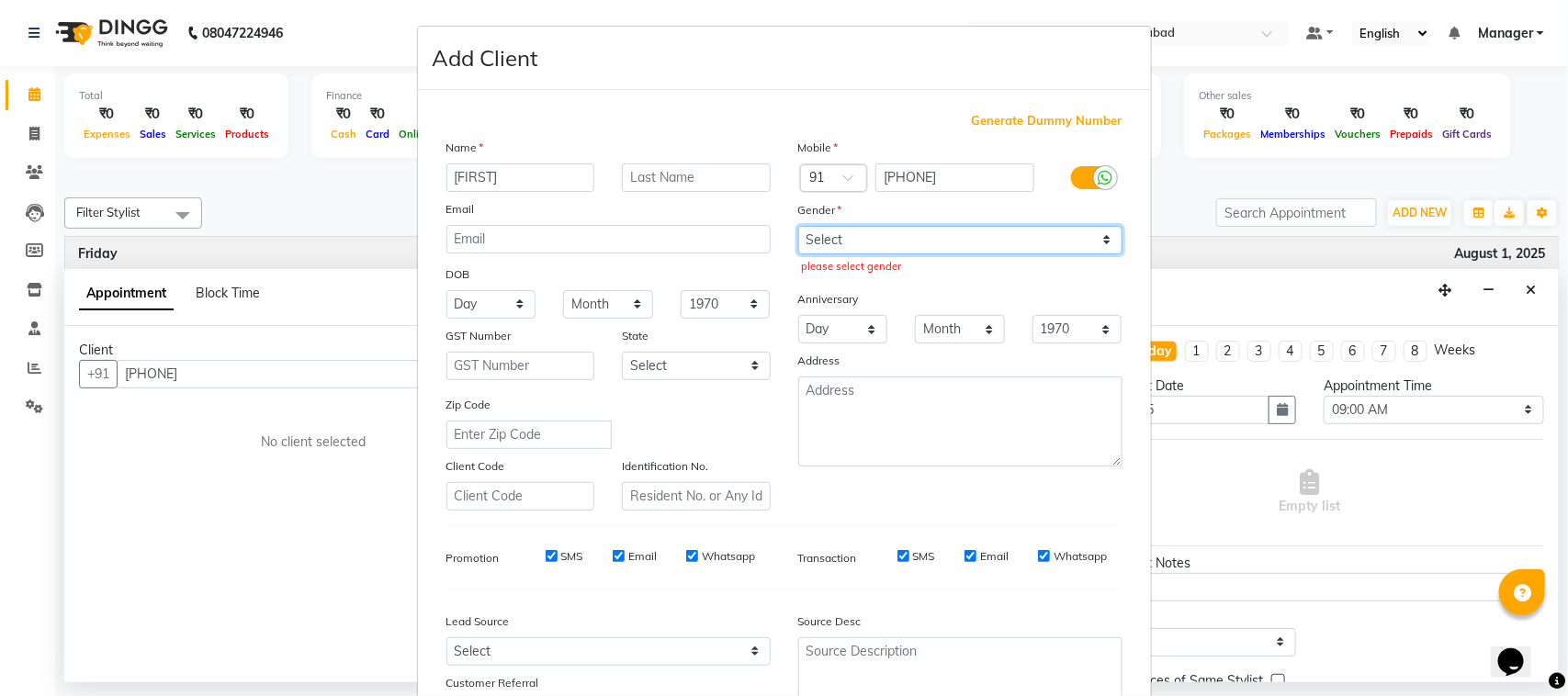 click on "Select Male Female Other Prefer Not To Say" at bounding box center [960, 240] 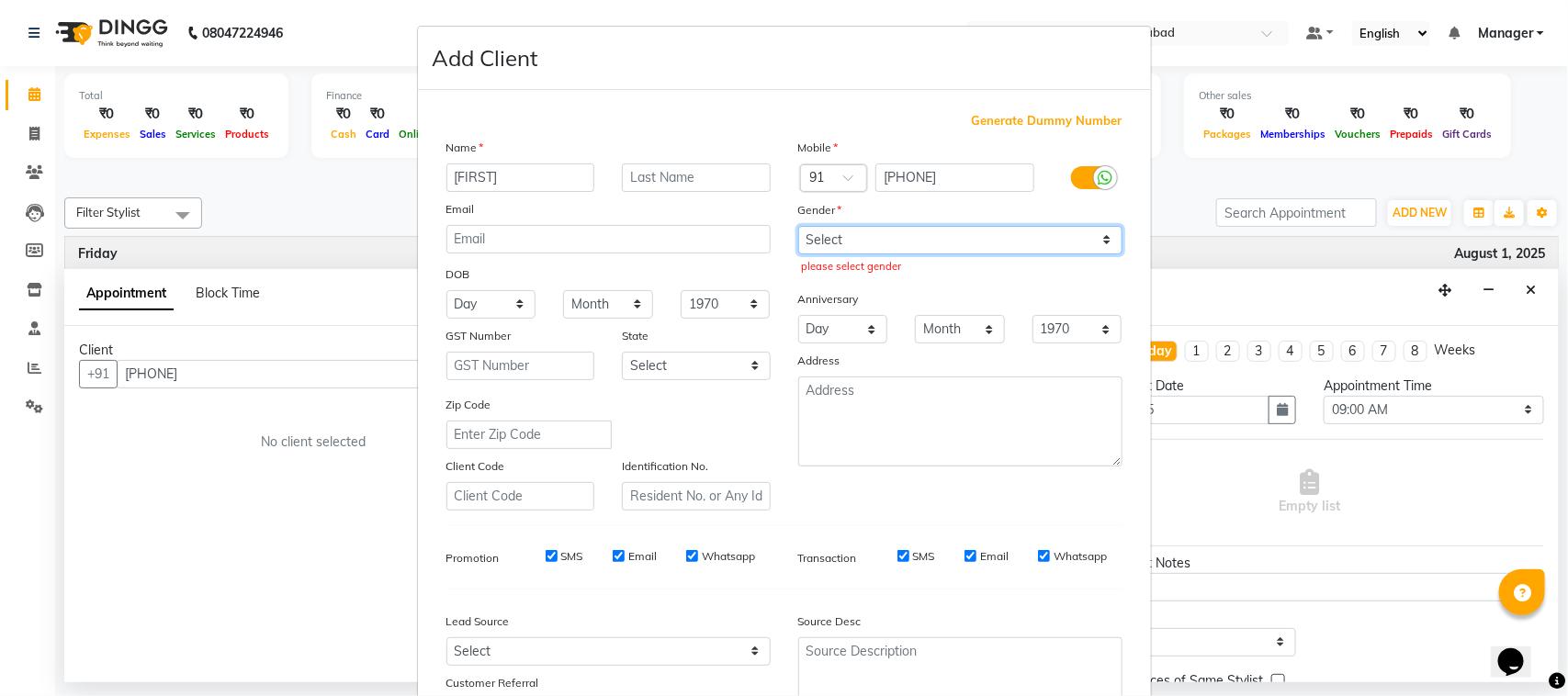 select on "female" 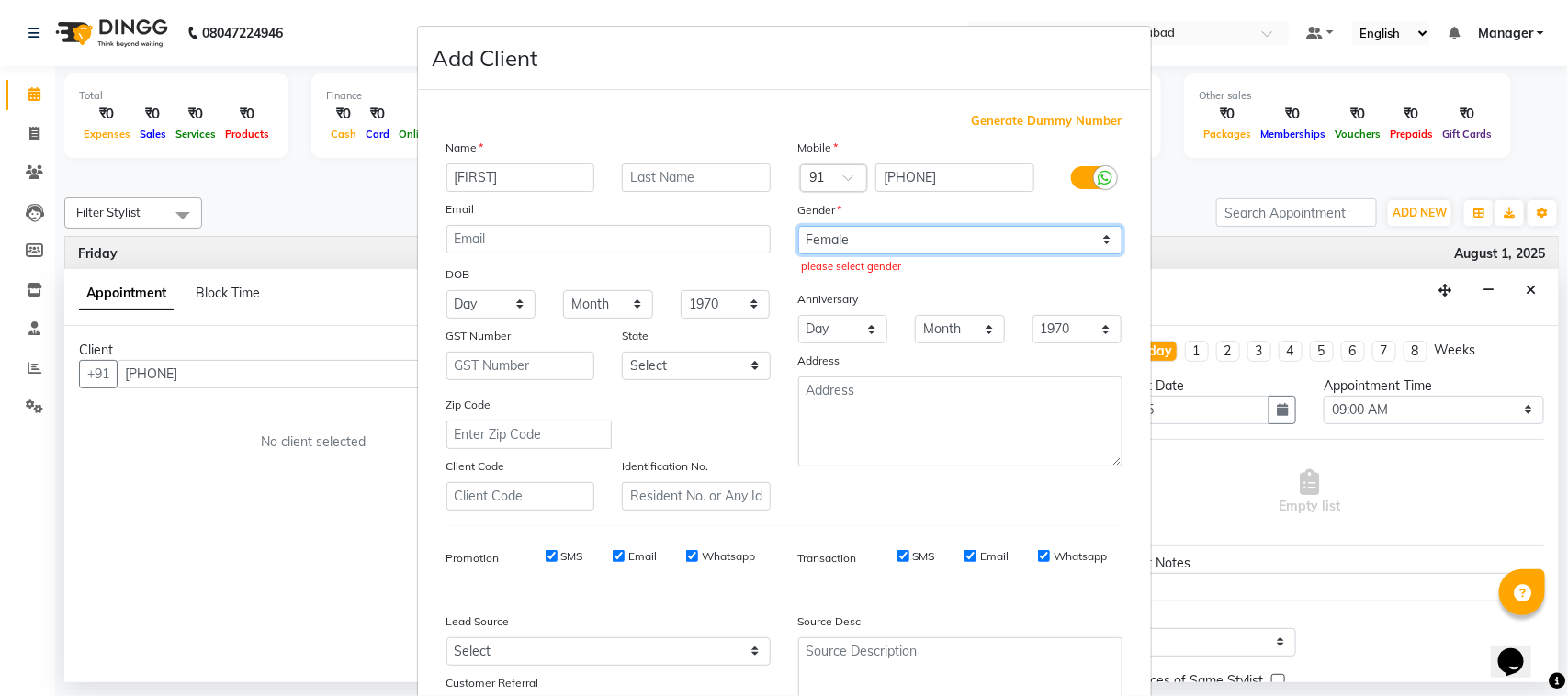 click on "Select Male Female Other Prefer Not To Say" at bounding box center [960, 240] 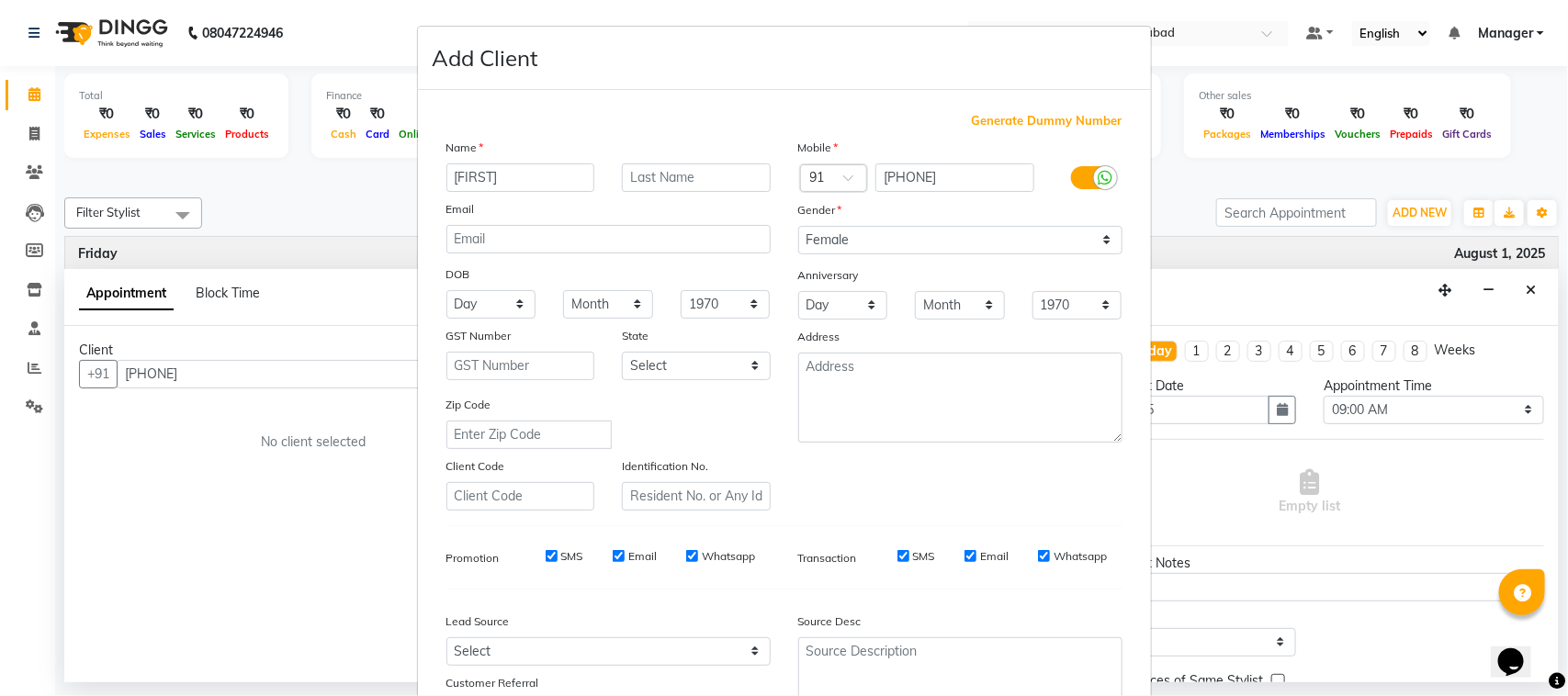 scroll, scrollTop: 144, scrollLeft: 0, axis: vertical 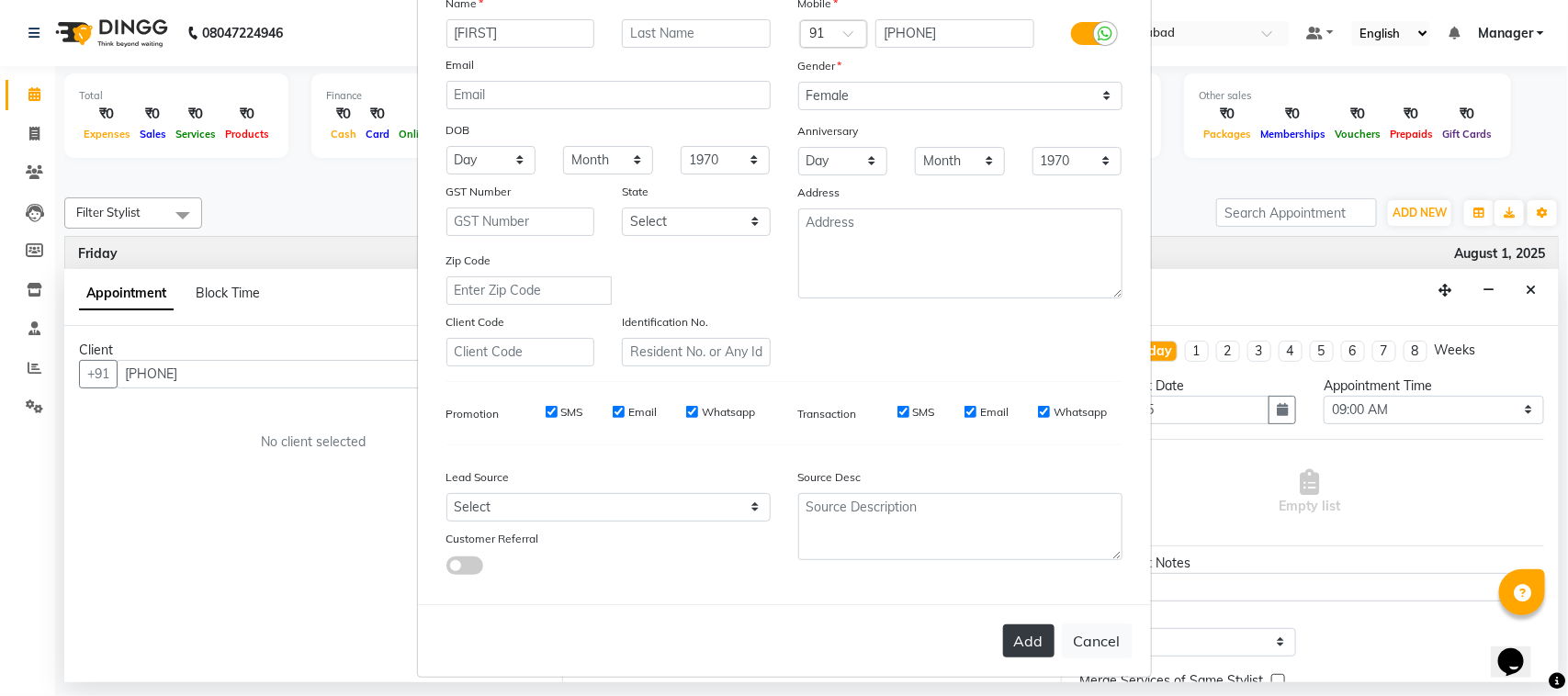 click on "Add" at bounding box center [1029, 641] 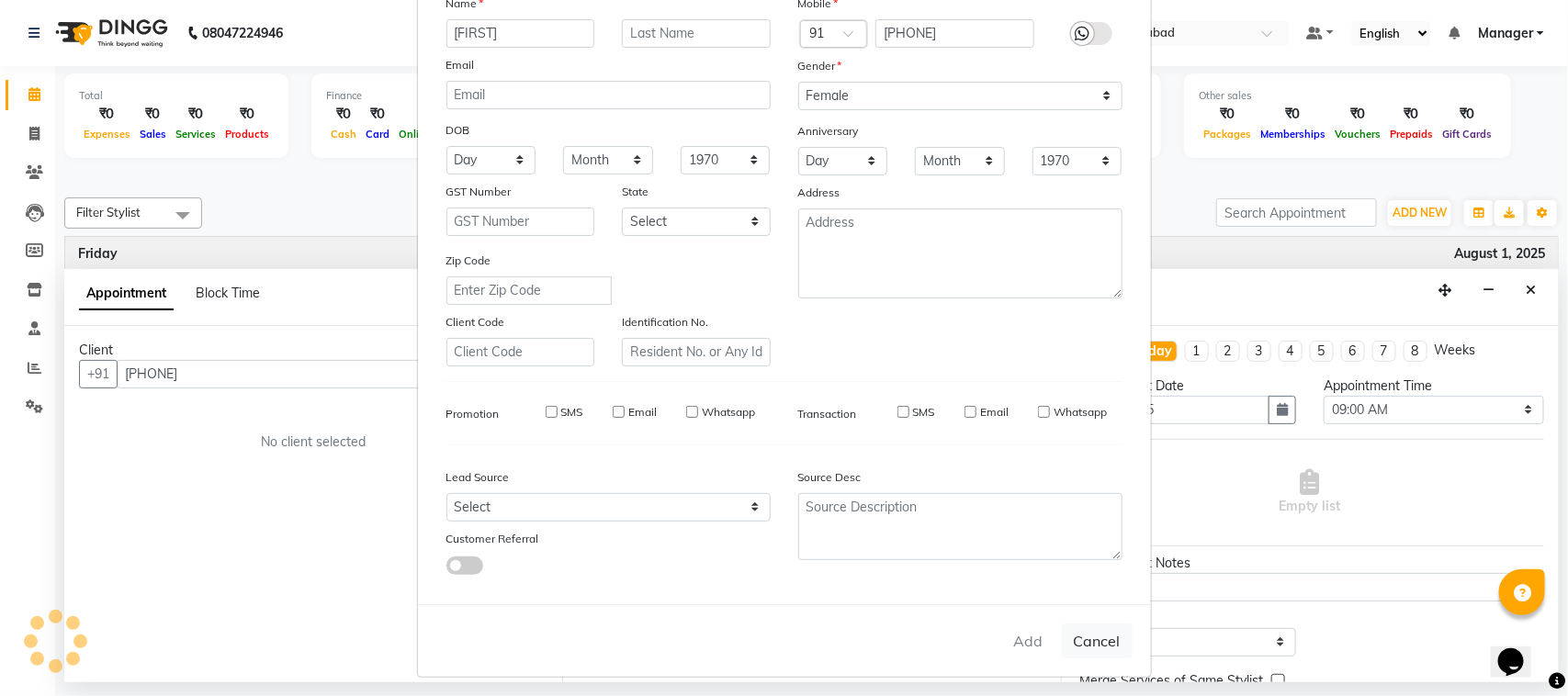 type 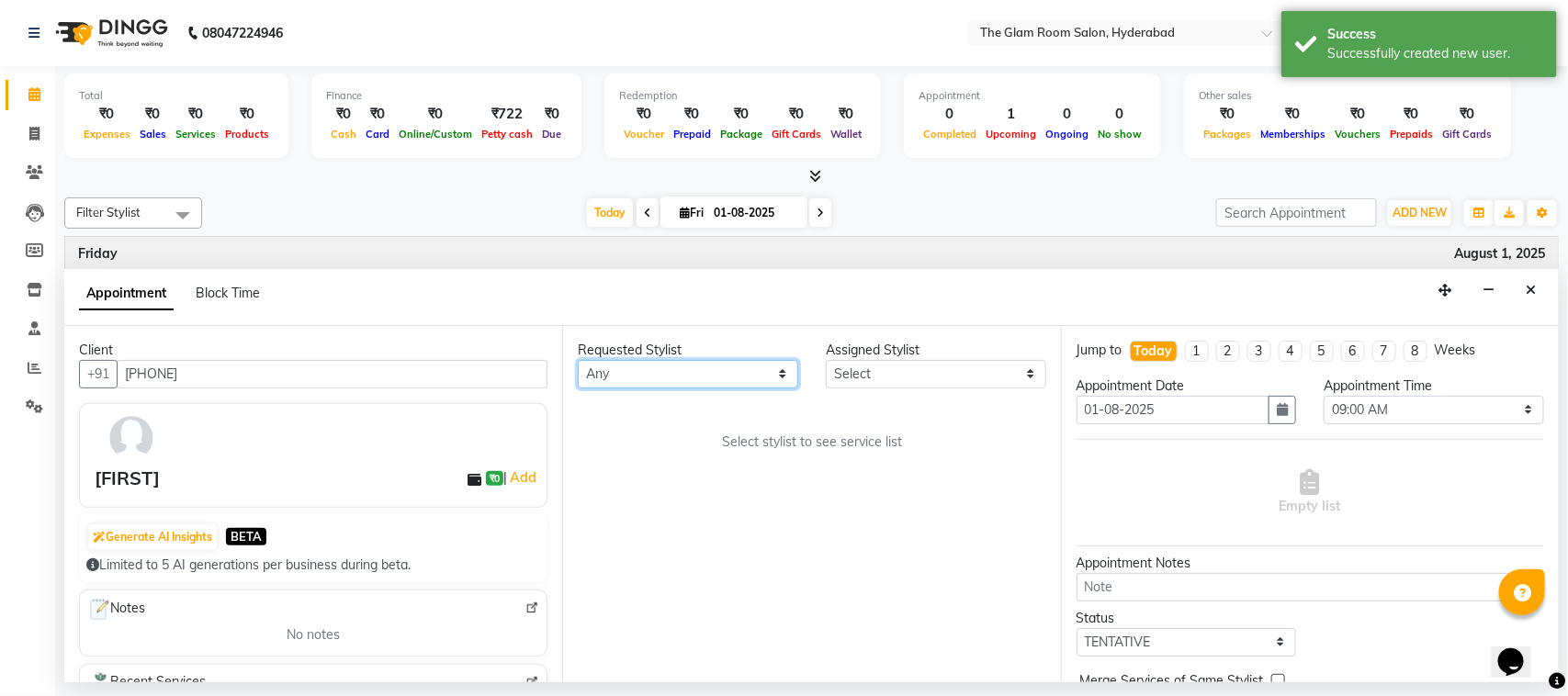 click on "Any [FIRST] [FIRST] [FIRST] [FIRST] [LAST]" at bounding box center (688, 374) 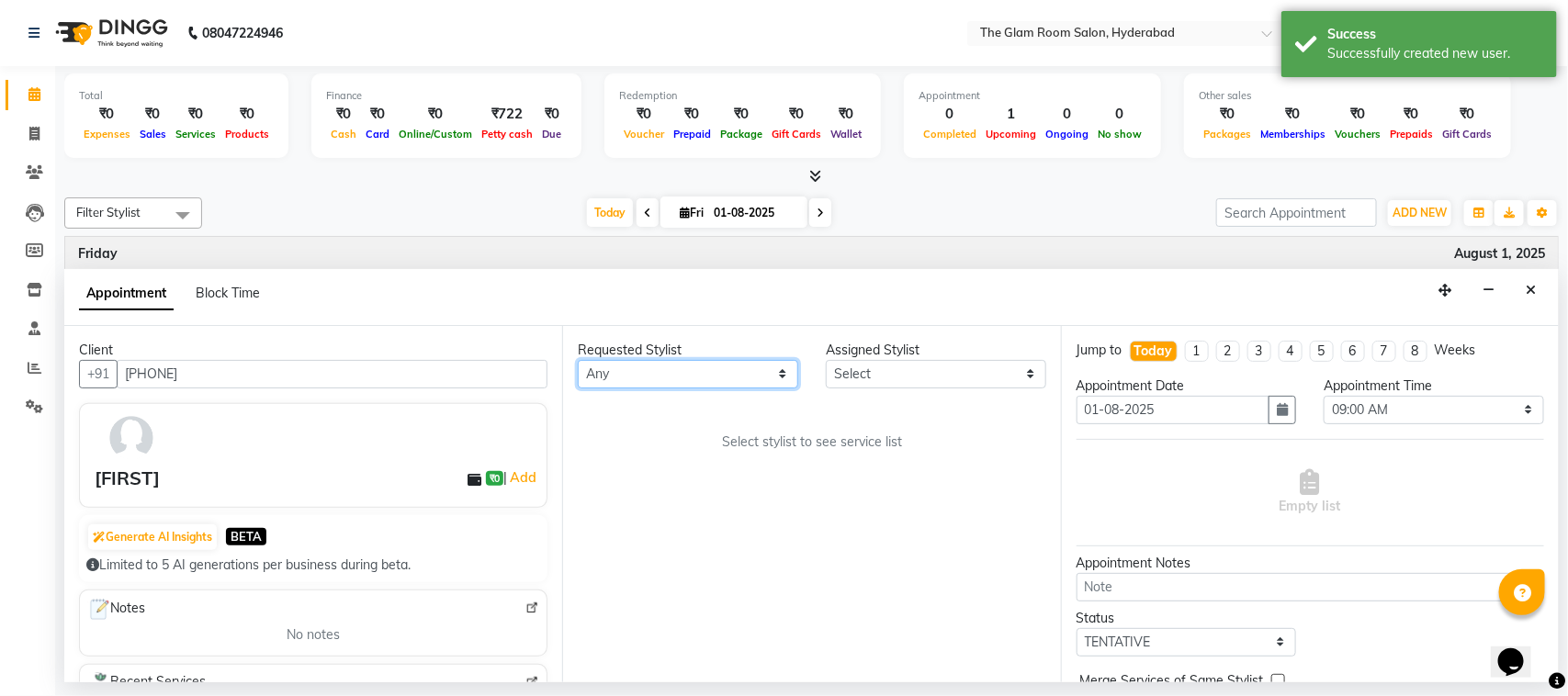 select on "66681" 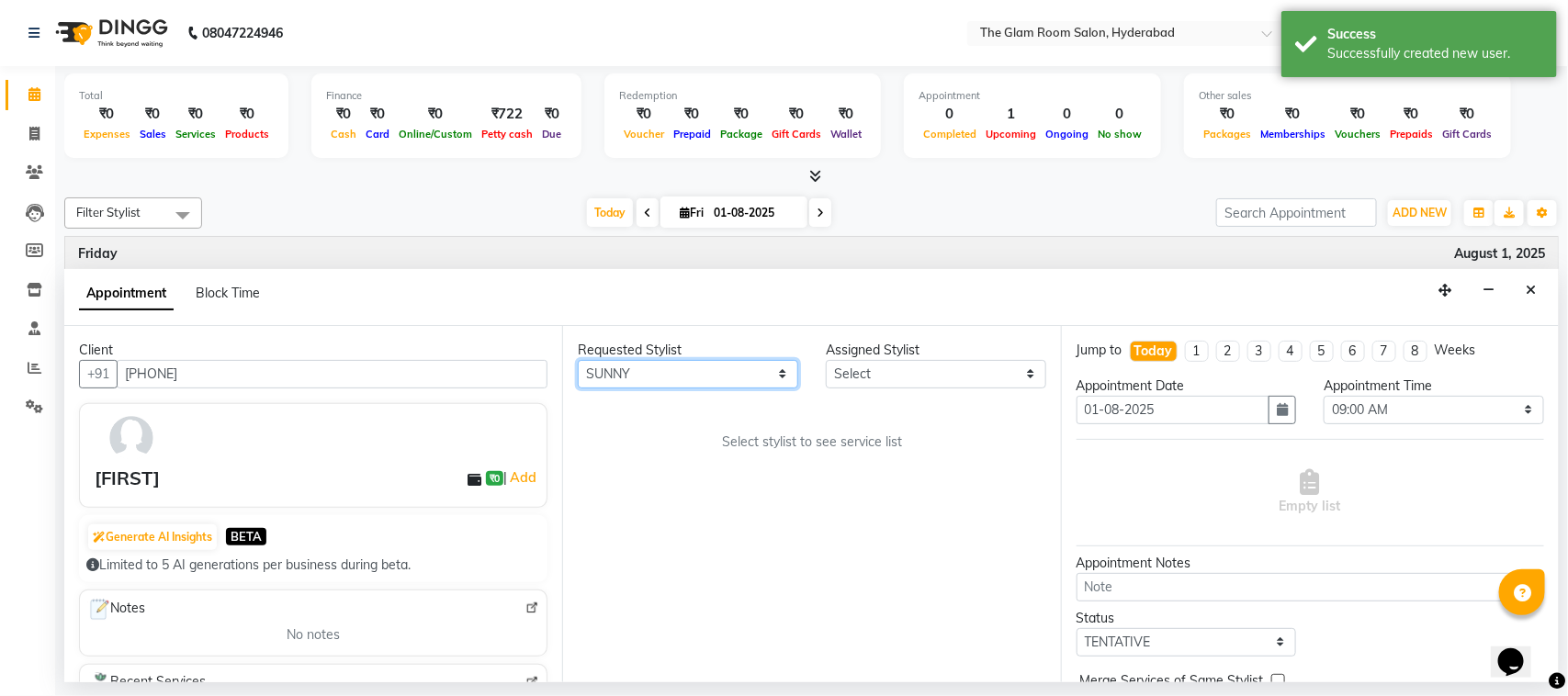 click on "Any [FIRST] [FIRST] [FIRST] [FIRST] [LAST]" at bounding box center [688, 374] 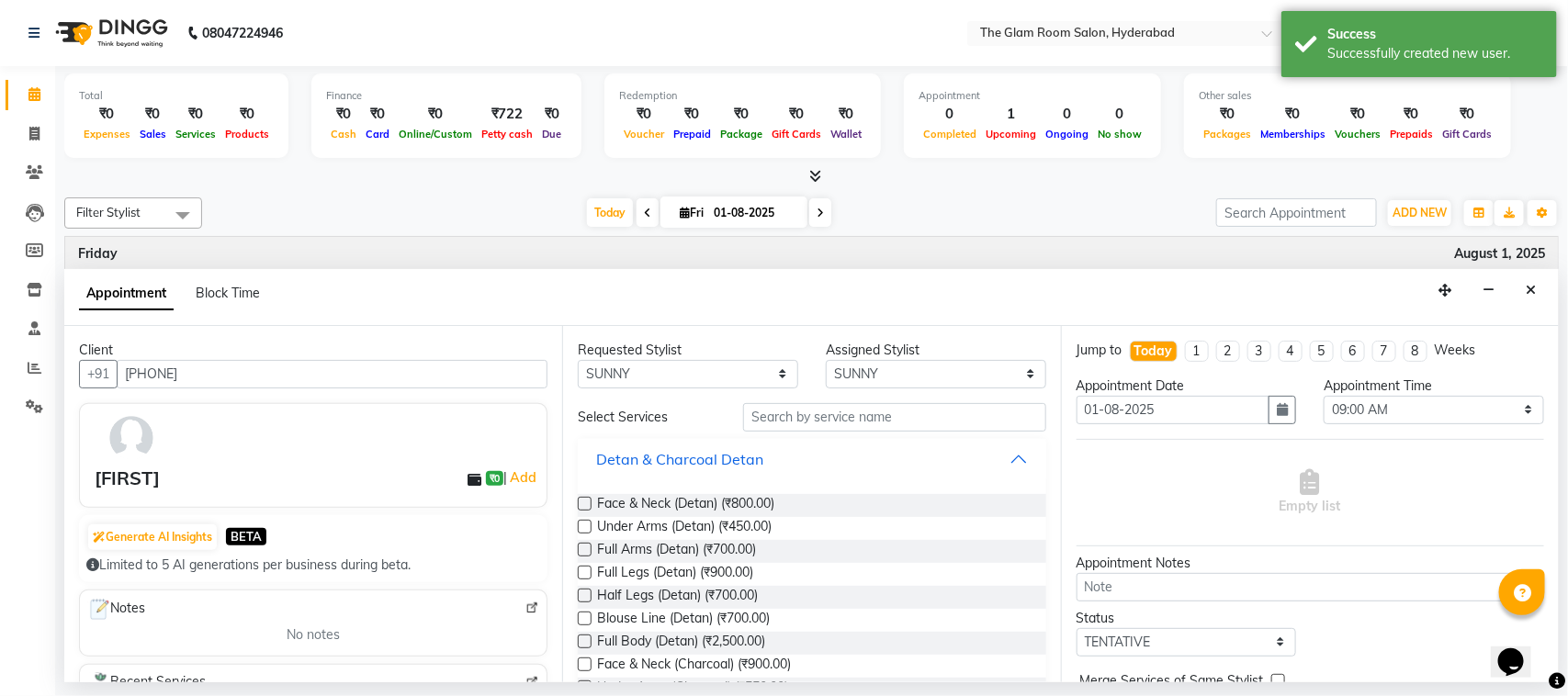 click on "Detan & Charcoal Detan" at bounding box center (811, 459) 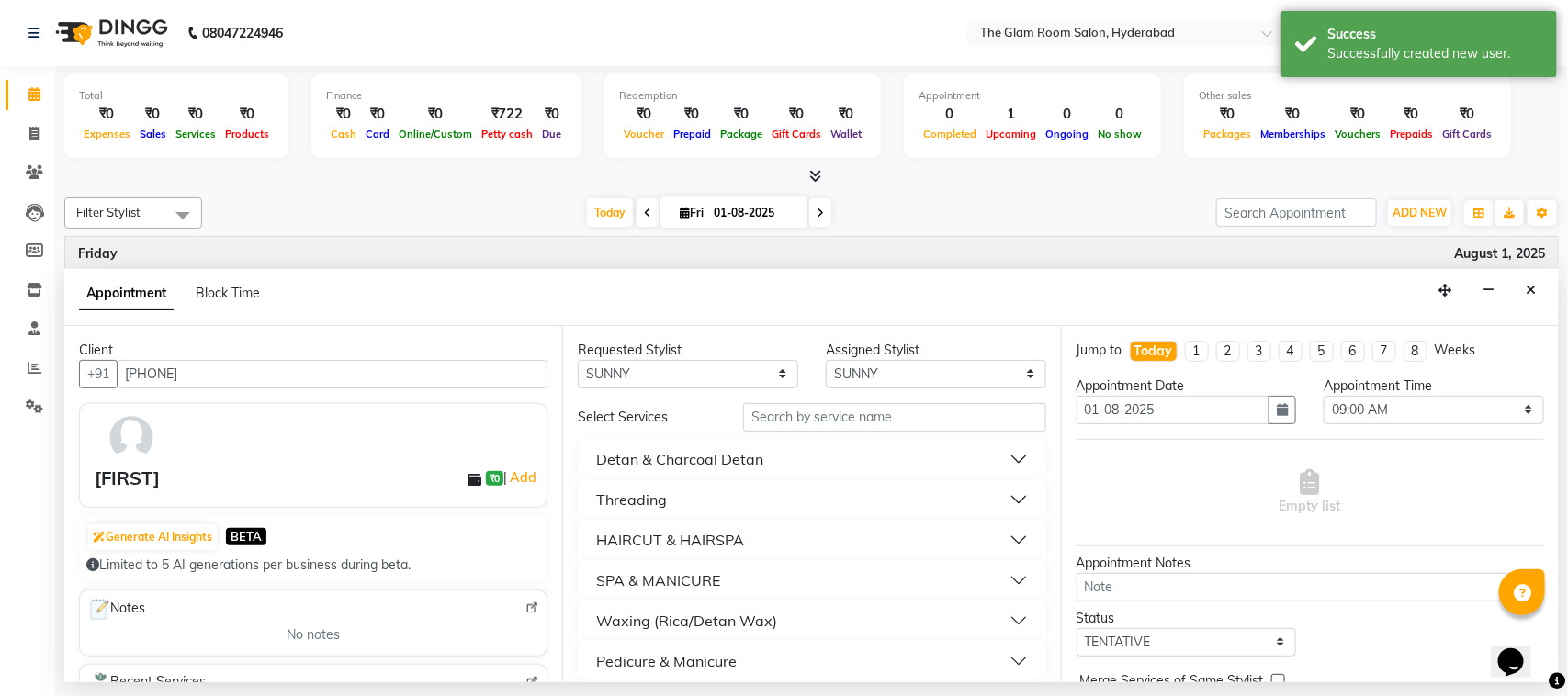 type 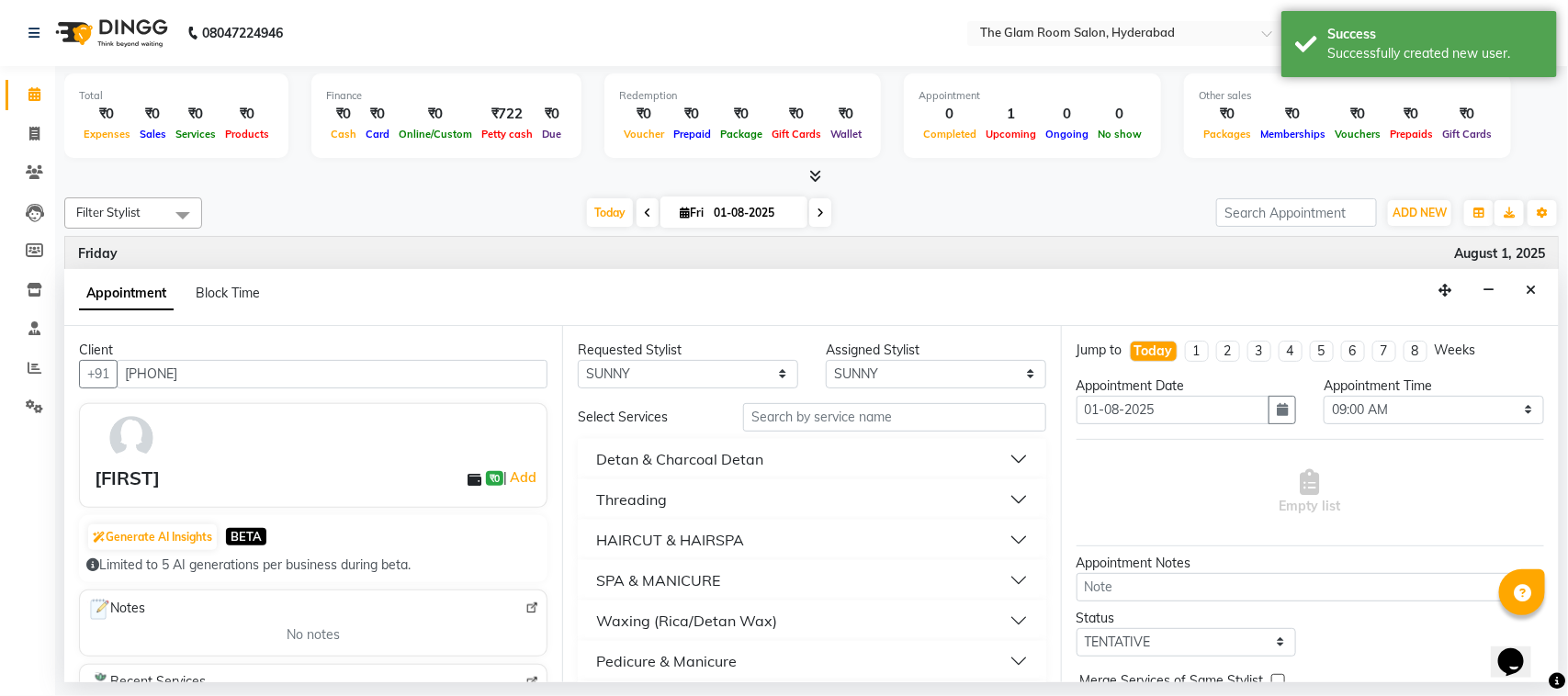 click on "Detan & Charcoal Detan" at bounding box center (811, 459) 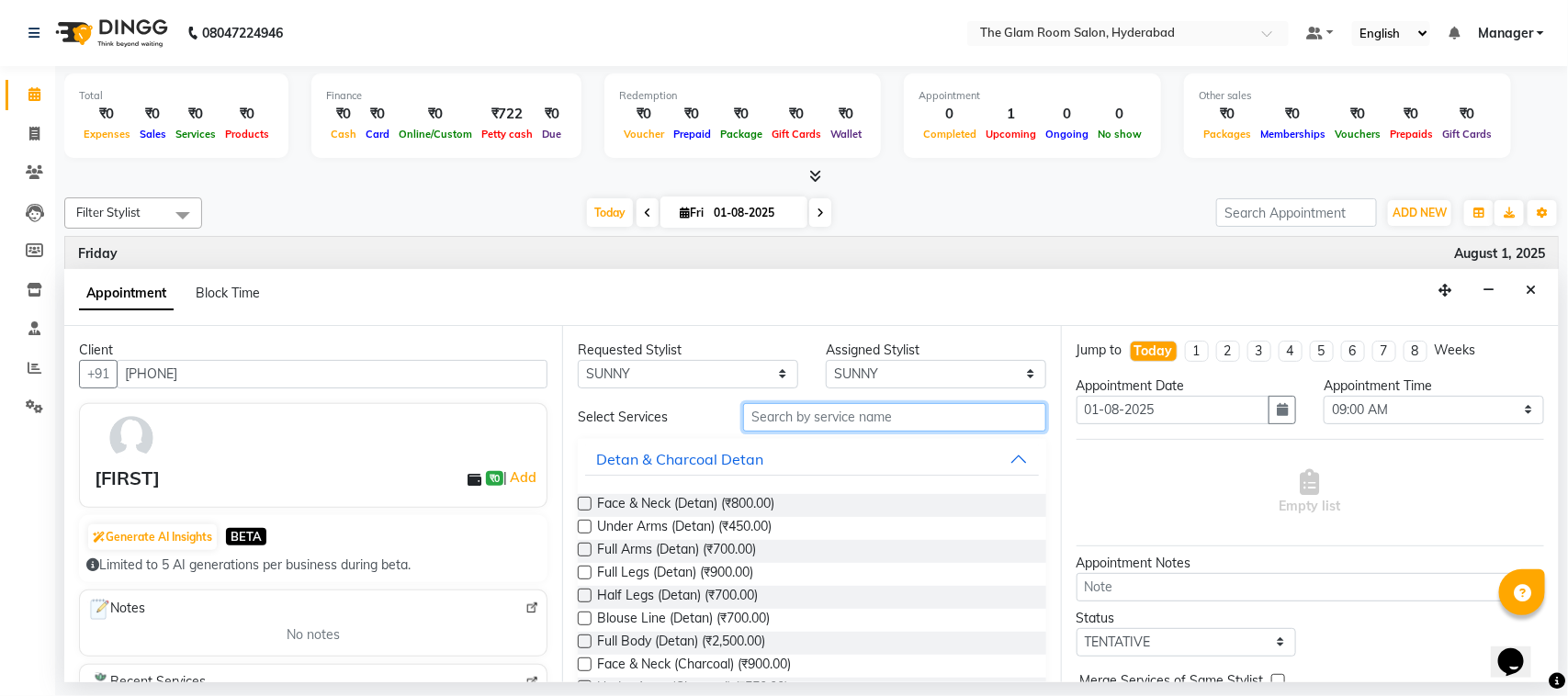 click at bounding box center [895, 417] 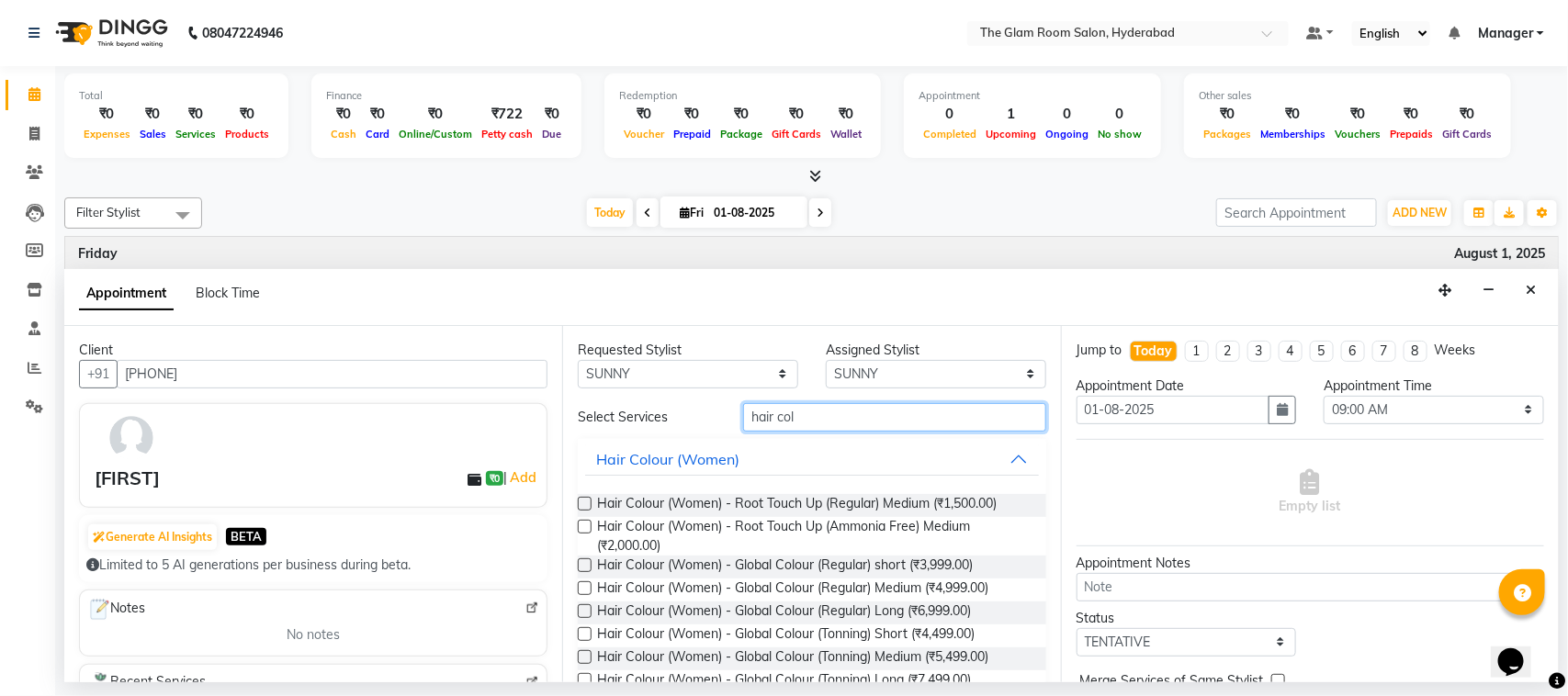 type on "hair col" 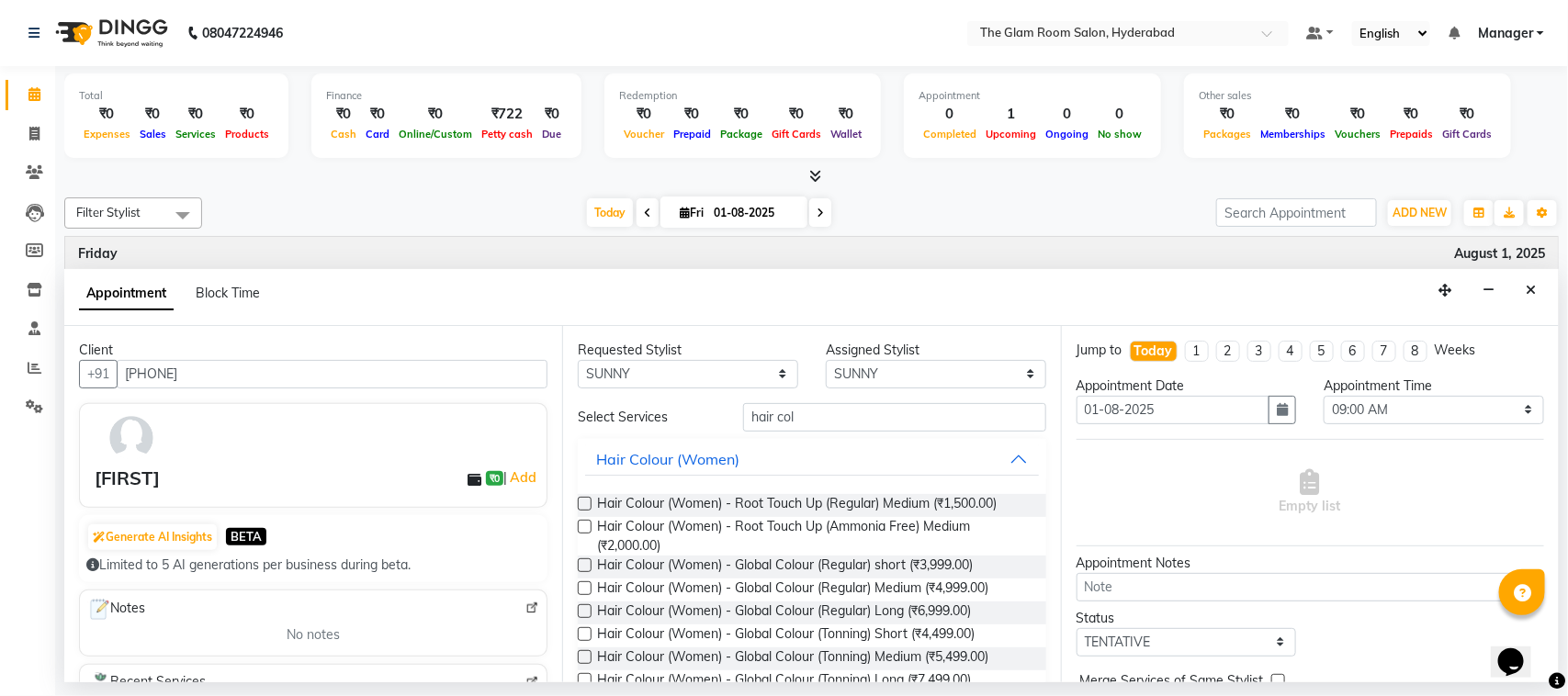 click at bounding box center [584, 565] 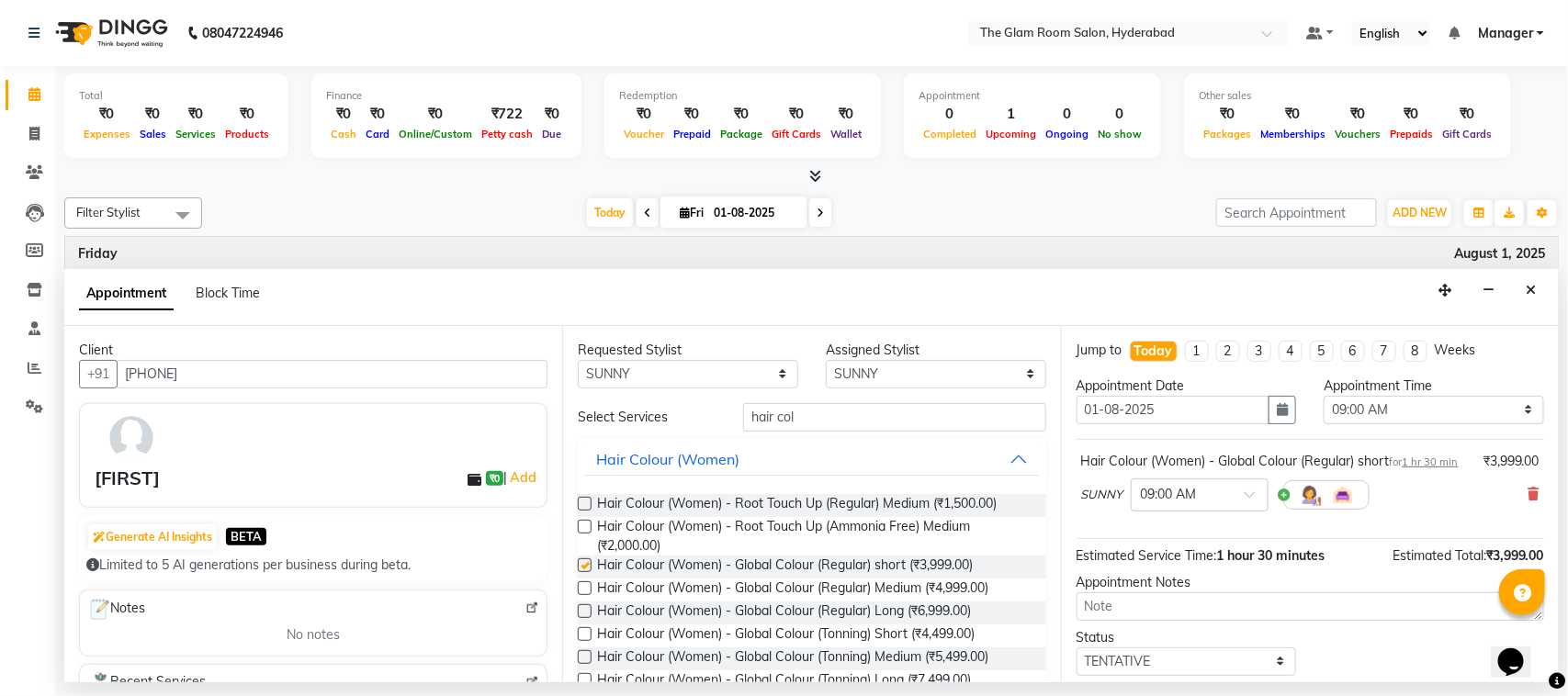 checkbox on "false" 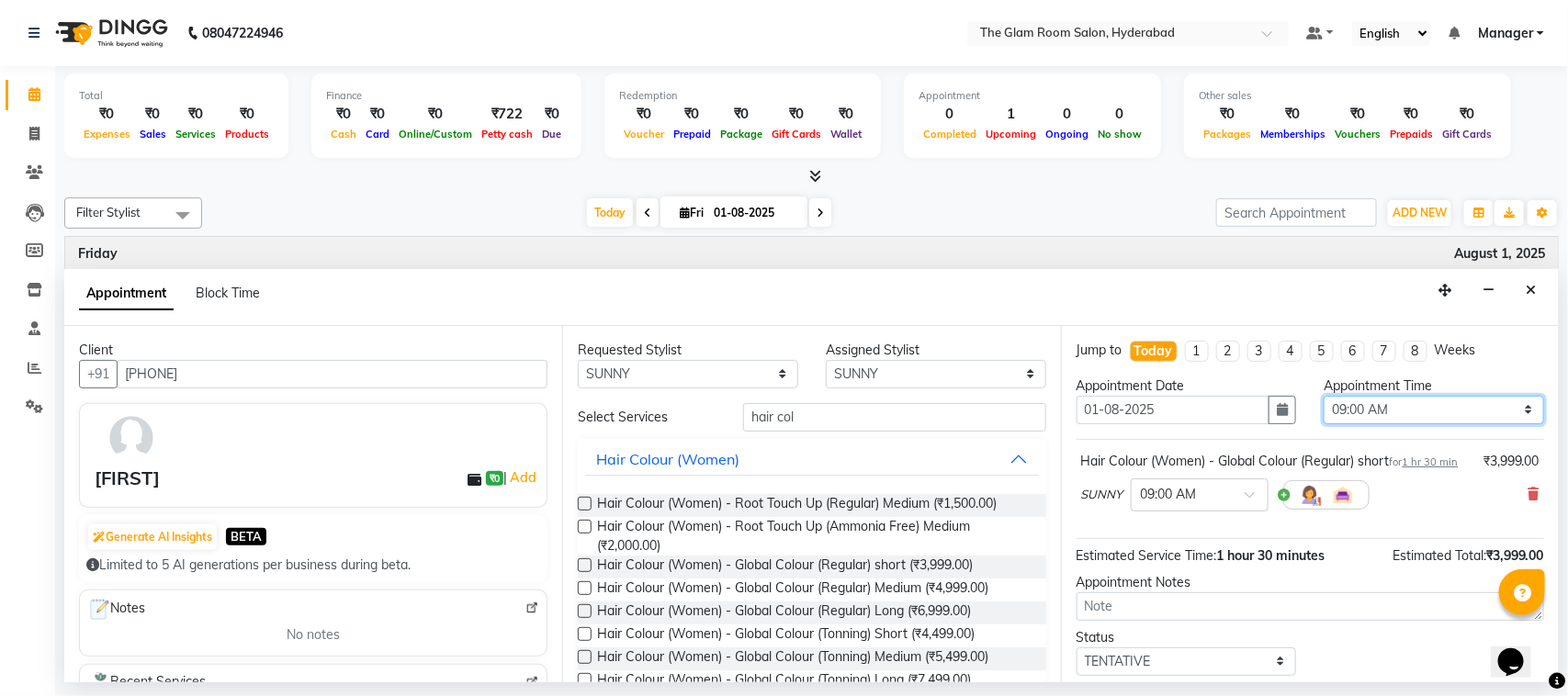 click on "Select 09:00 AM 09:15 AM 09:30 AM 09:45 AM 10:00 AM 10:15 AM 10:30 AM 10:45 AM 11:00 AM 11:15 AM 11:30 AM 11:45 AM 12:00 PM 12:15 PM 12:30 PM 12:45 PM 01:00 PM 01:15 PM 01:30 PM 01:45 PM 02:00 PM 02:15 PM 02:30 PM 02:45 PM 03:00 PM 03:15 PM 03:30 PM 03:45 PM 04:00 PM 04:15 PM 04:30 PM 04:45 PM 05:00 PM 05:15 PM 05:30 PM 05:45 PM 06:00 PM 06:15 PM 06:30 PM 06:45 PM 07:00 PM 07:15 PM 07:30 PM 07:45 PM 08:00 PM" at bounding box center (1434, 410) 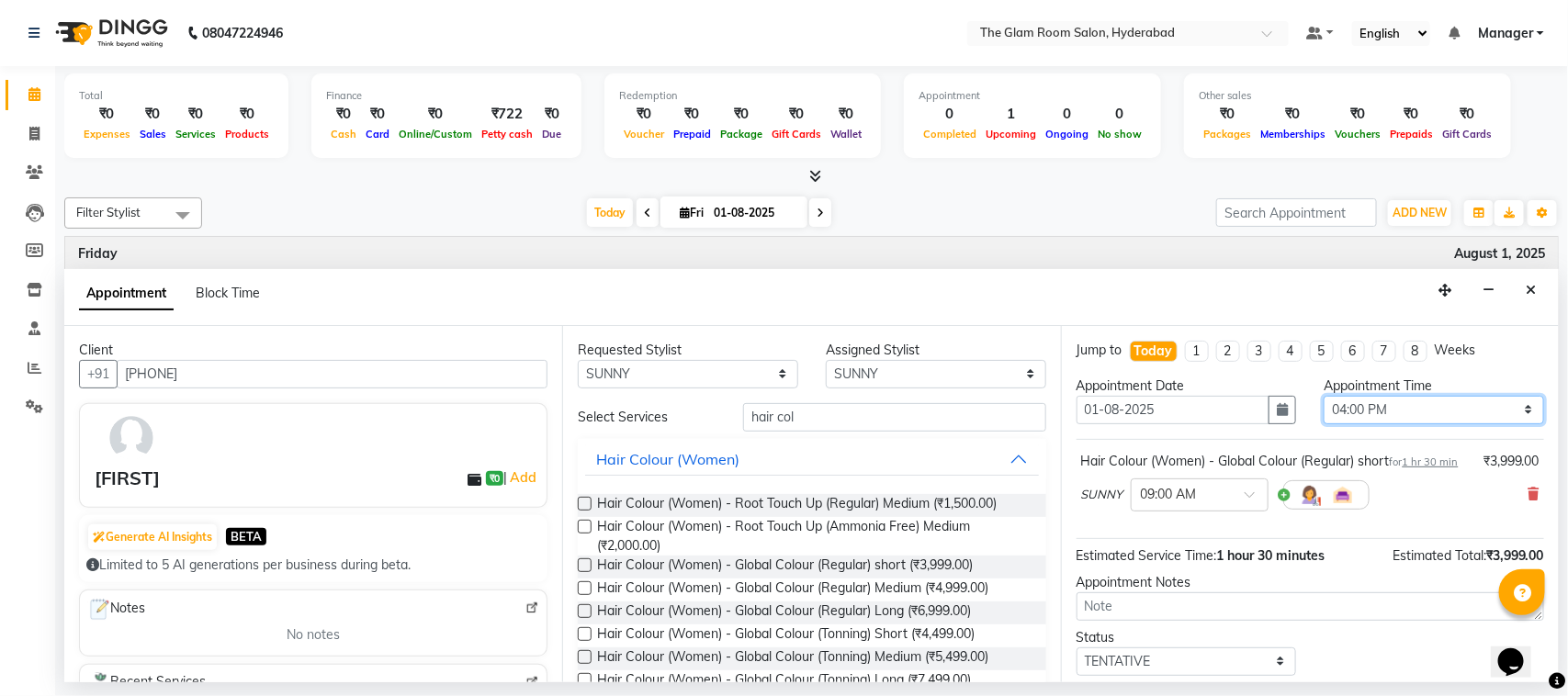 click on "Select 09:00 AM 09:15 AM 09:30 AM 09:45 AM 10:00 AM 10:15 AM 10:30 AM 10:45 AM 11:00 AM 11:15 AM 11:30 AM 11:45 AM 12:00 PM 12:15 PM 12:30 PM 12:45 PM 01:00 PM 01:15 PM 01:30 PM 01:45 PM 02:00 PM 02:15 PM 02:30 PM 02:45 PM 03:00 PM 03:15 PM 03:30 PM 03:45 PM 04:00 PM 04:15 PM 04:30 PM 04:45 PM 05:00 PM 05:15 PM 05:30 PM 05:45 PM 06:00 PM 06:15 PM 06:30 PM 06:45 PM 07:00 PM 07:15 PM 07:30 PM 07:45 PM 08:00 PM" at bounding box center (1434, 410) 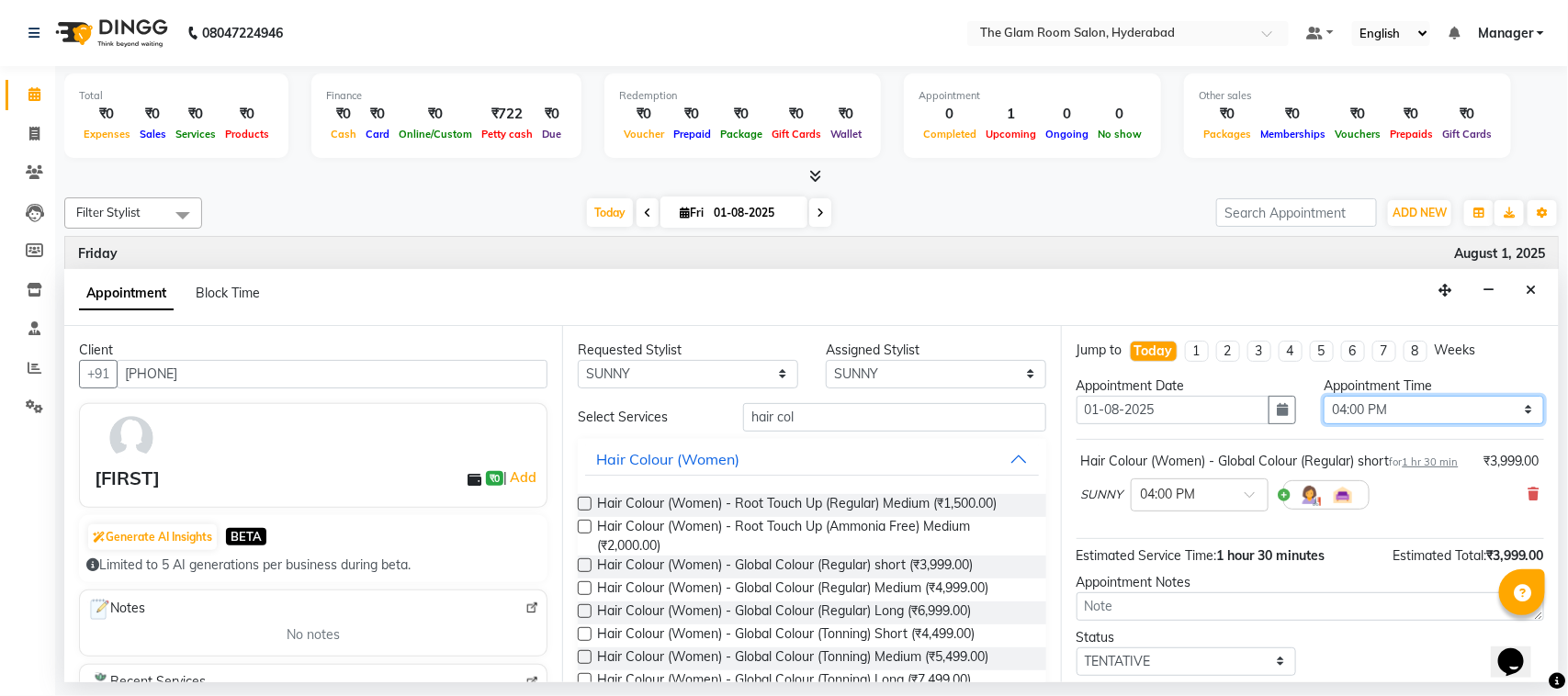 scroll, scrollTop: 130, scrollLeft: 0, axis: vertical 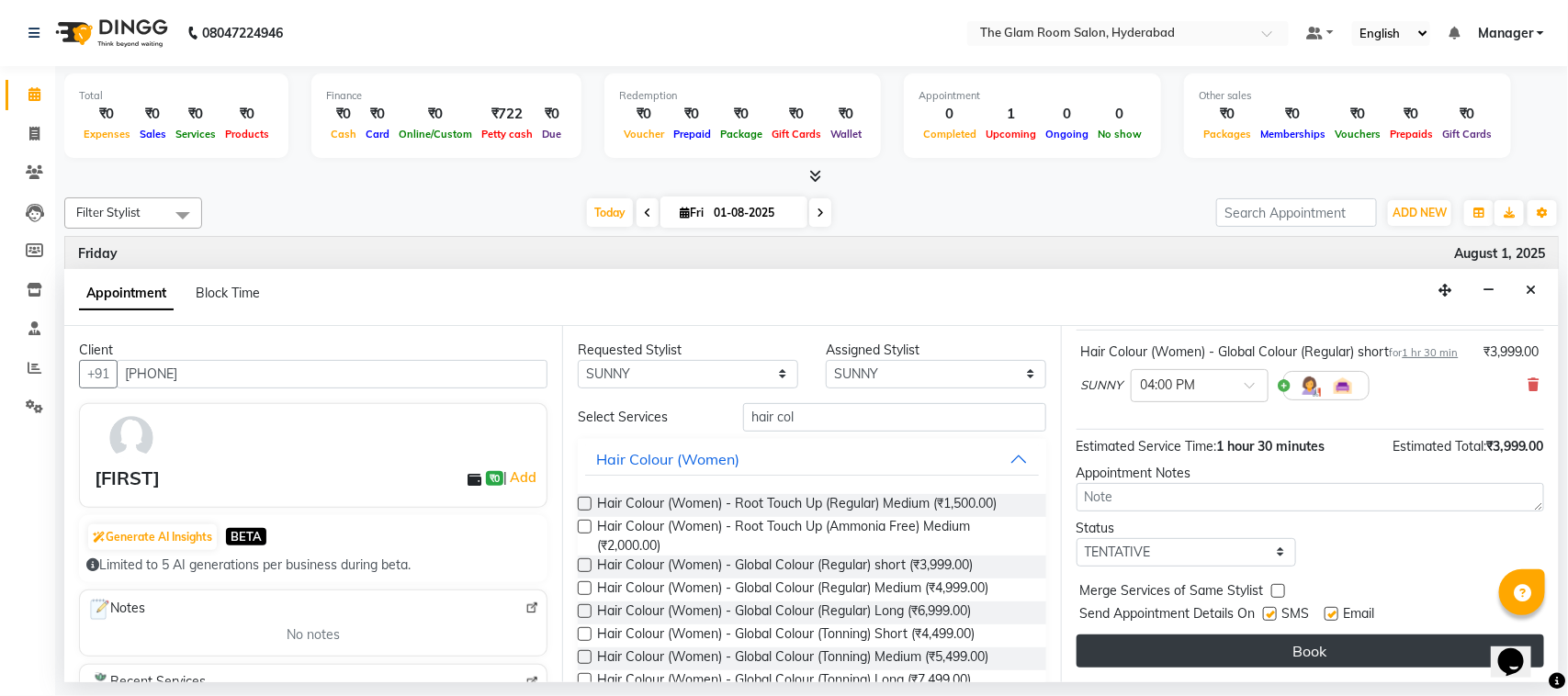 click on "Book" at bounding box center (1310, 651) 